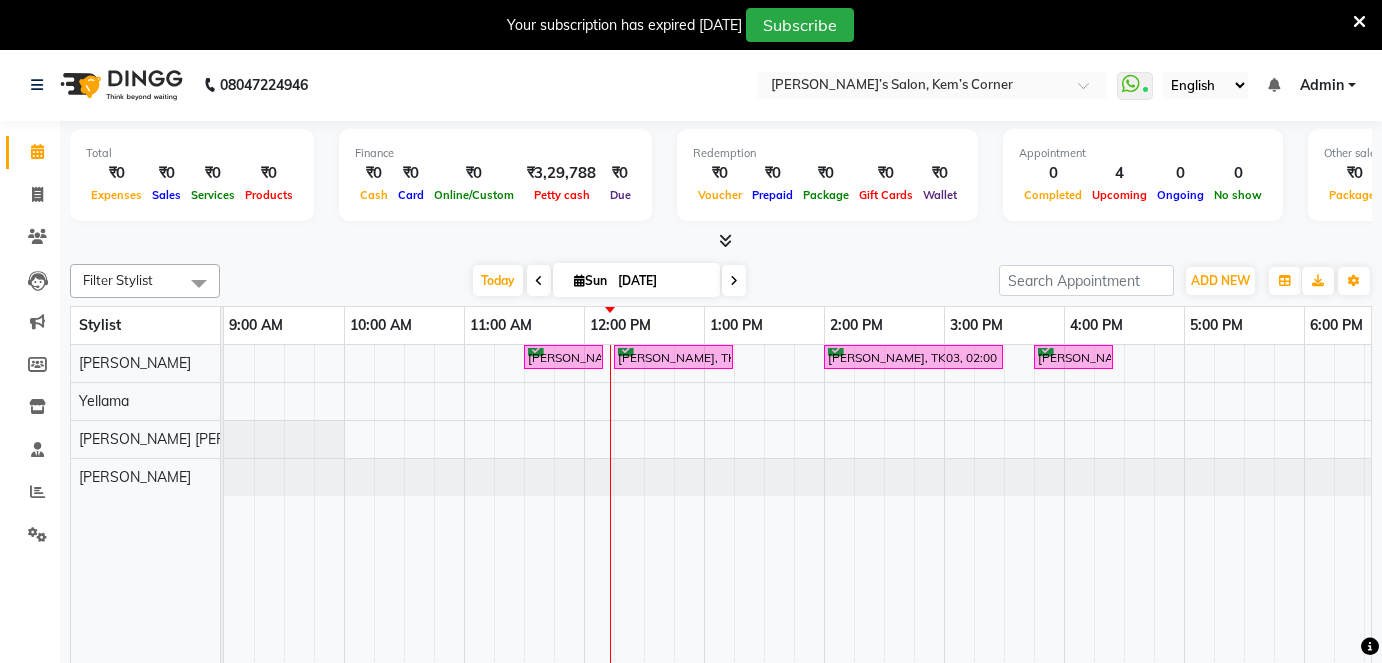 scroll, scrollTop: 48, scrollLeft: 0, axis: vertical 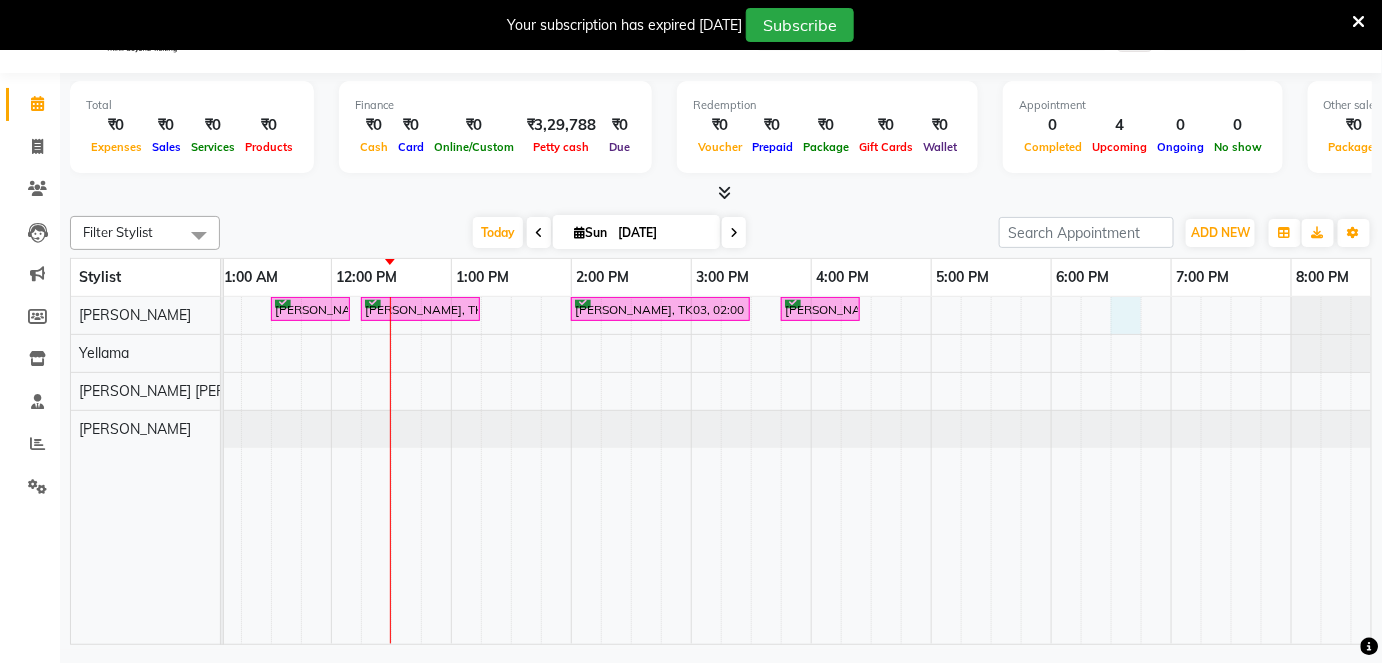 click on "Mahesh Nebhnani, TK02, 11:30 AM-12:10 PM, Haircut - Male Hair Cut (Zaheer)     Mahesh Nebhnani, TK02, 12:15 PM-01:15 PM, Global - Inoa - Men's global color     Mansi Shah, TK03, 02:00 PM-03:30 PM, Global - Inoa - Below Shoulder     Sushil Raney, TK01, 03:45 PM-04:25 PM, Haircut - Male Hair Cut (Zaheer)" at bounding box center [751, 470] 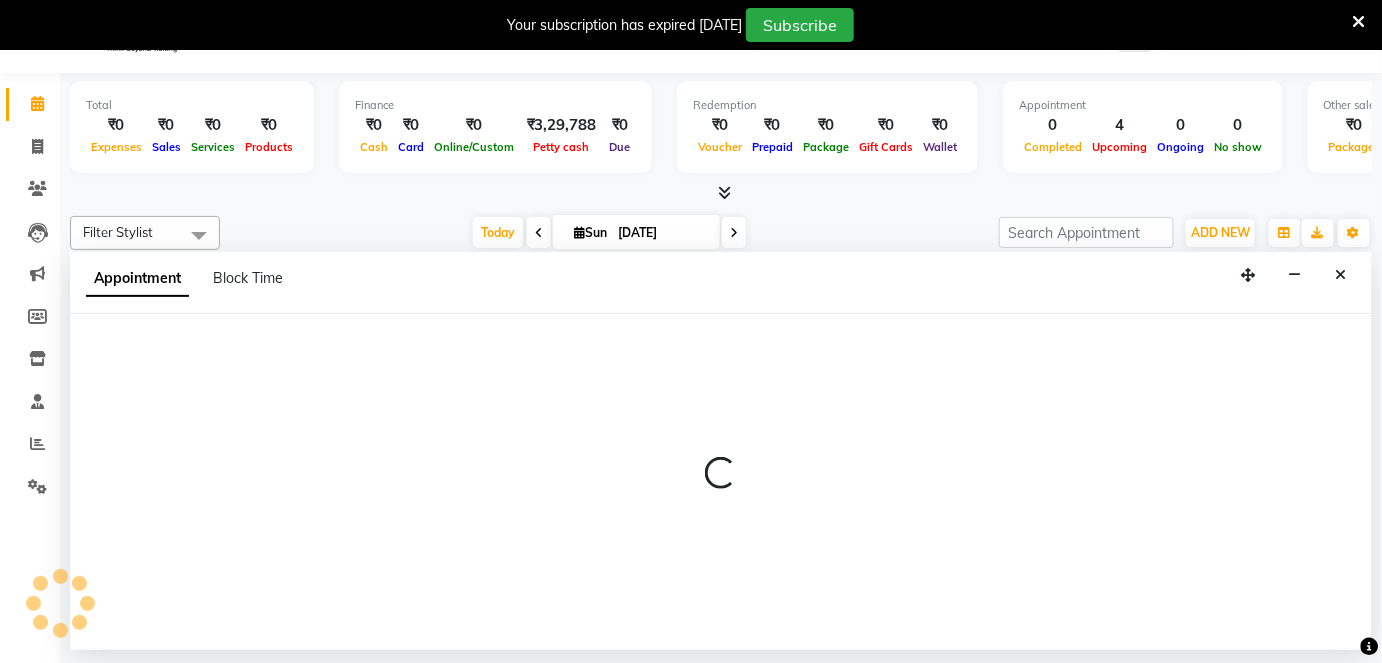 select on "50293" 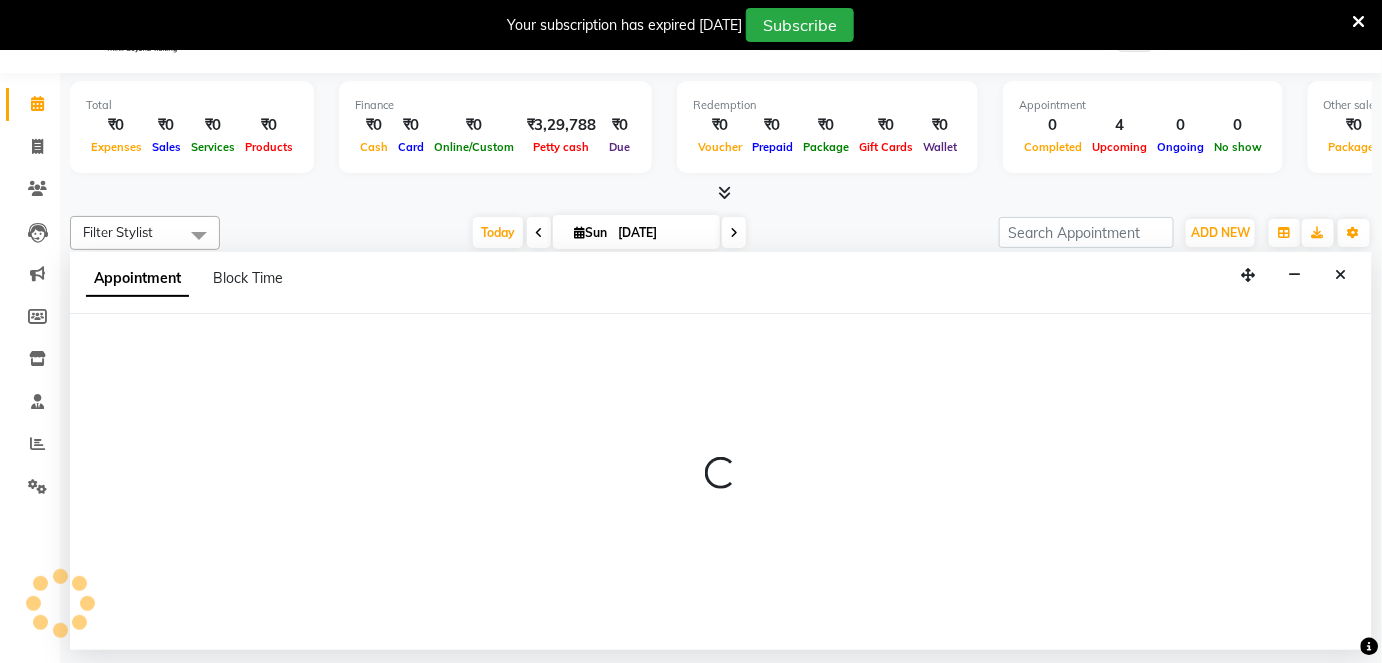 select on "tentative" 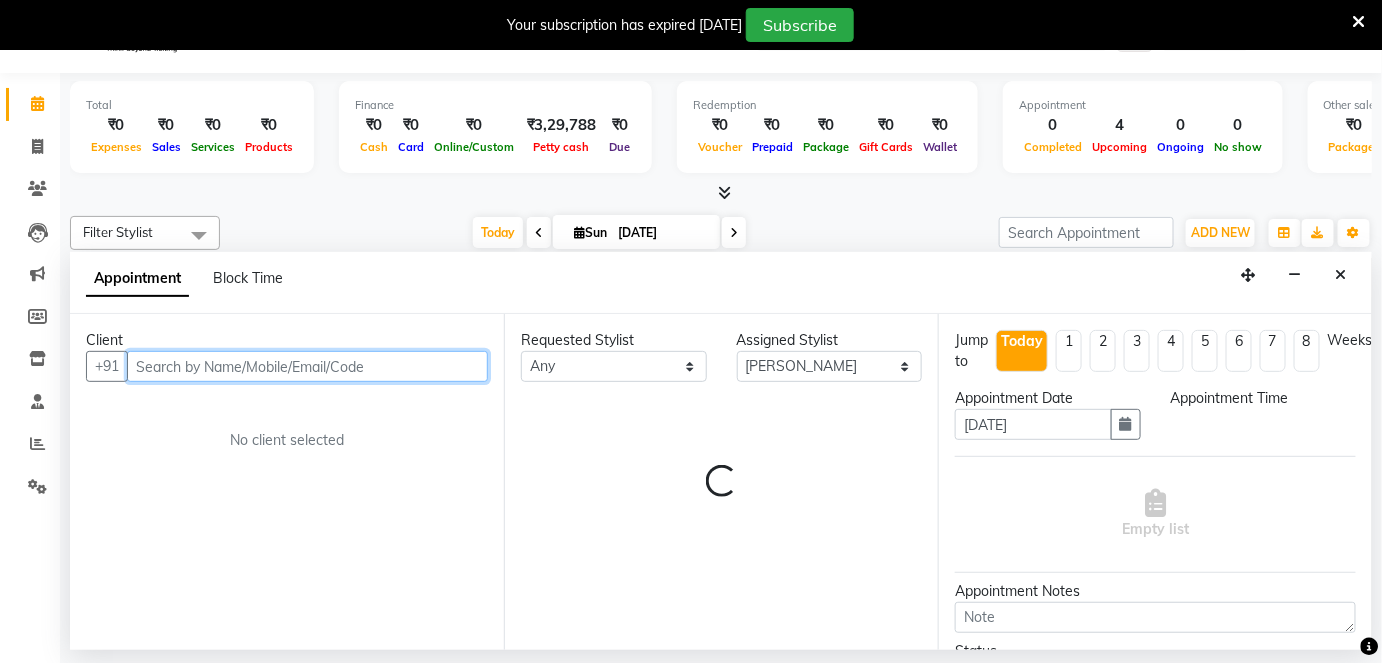 select on "1110" 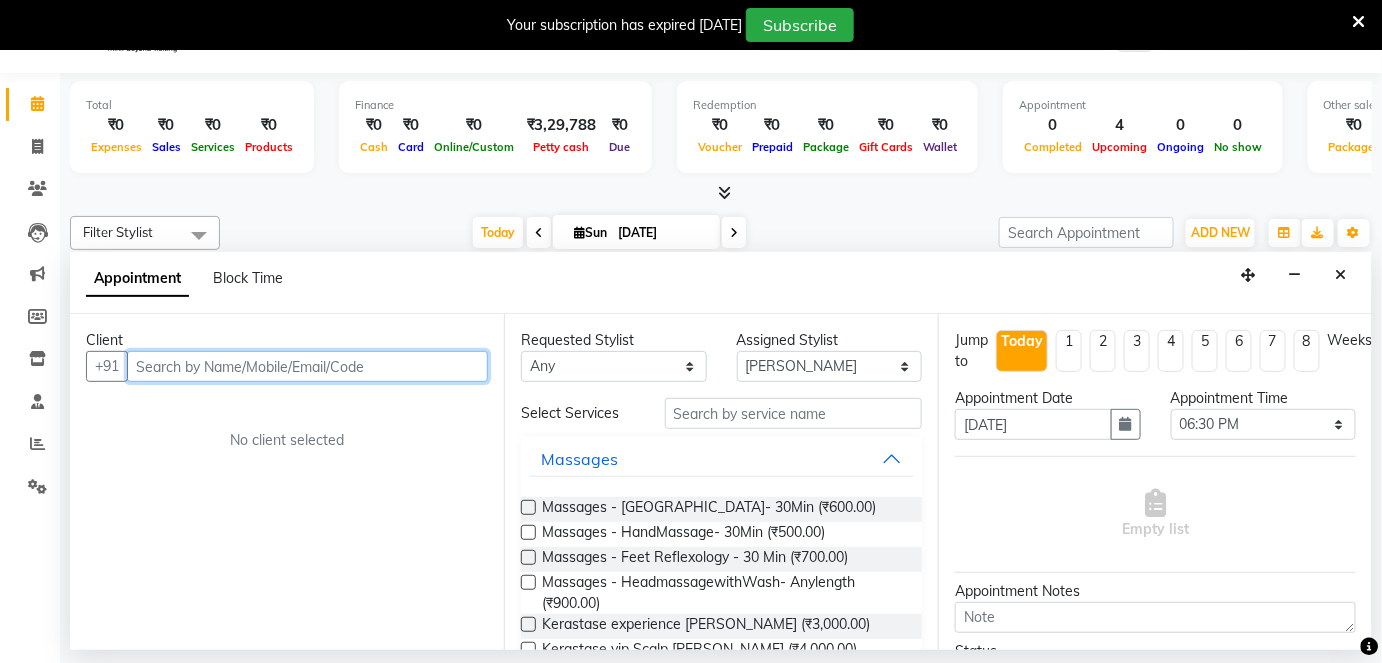 click at bounding box center (307, 366) 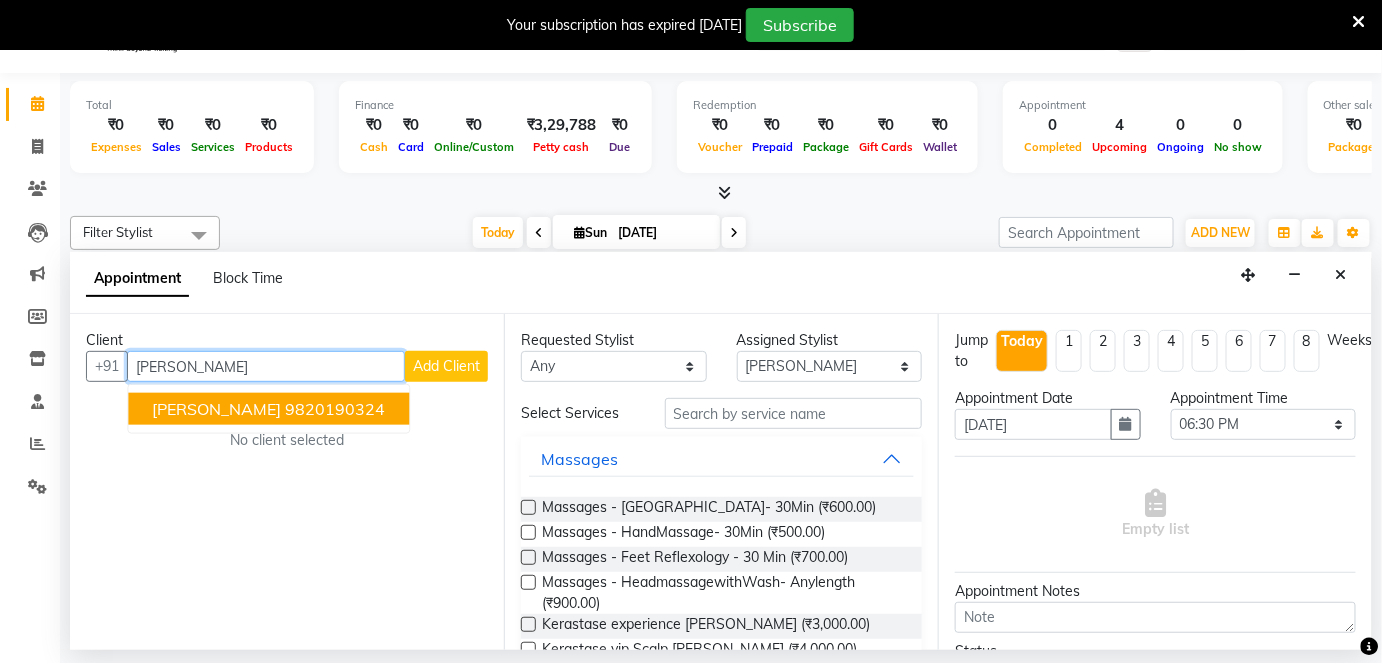 click on "08047224946 Select Location × Zaheer’s Salon, Kem’s Corner  WhatsApp Status  ✕ Status:  Connected Most Recent Message: 12-07-2025     09:20 PM Recent Service Activity: 13-07-2025     10:08 AM English ENGLISH Español العربية मराठी हिंदी ગુજરાતી தமிழ் 中文 Notifications nothing to show Admin Manage Profile Change Password Sign out  Version:3.15.4  ☀ Zaheer’s Salon, Kem’s Corner  Calendar  Invoice  Clients  Leads   Marketing  Members  Inventory  Staff  Reports  Settings Completed InProgress Upcoming Dropped Tentative Check-In Confirm Bookings Generate Report Segments Page Builder Total  ₹0  Expenses ₹0  Sales ₹0  Services ₹0  Products Finance  ₹0  Cash ₹0  Card ₹0  Online/Custom ₹3,29,788 Petty cash ₹0 Due  Redemption  ₹0 Voucher ₹0 Prepaid ₹0 Package ₹0  Gift Cards ₹0  Wallet  Appointment  0 Completed 4 Upcoming 0 Ongoing 0 No show  Other sales  ₹0  Packages ₹0  Memberships ₹0  Vouchers ₹0  ₹0" at bounding box center (691, 283) 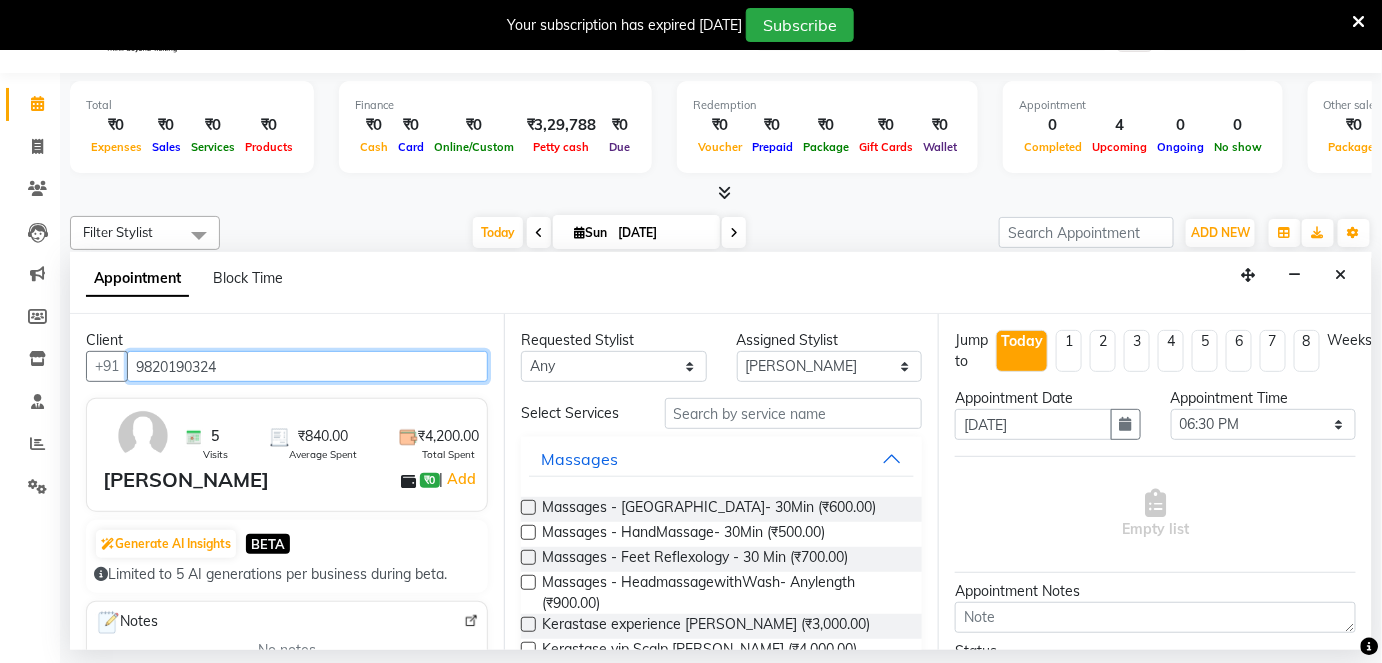 type on "9820190324" 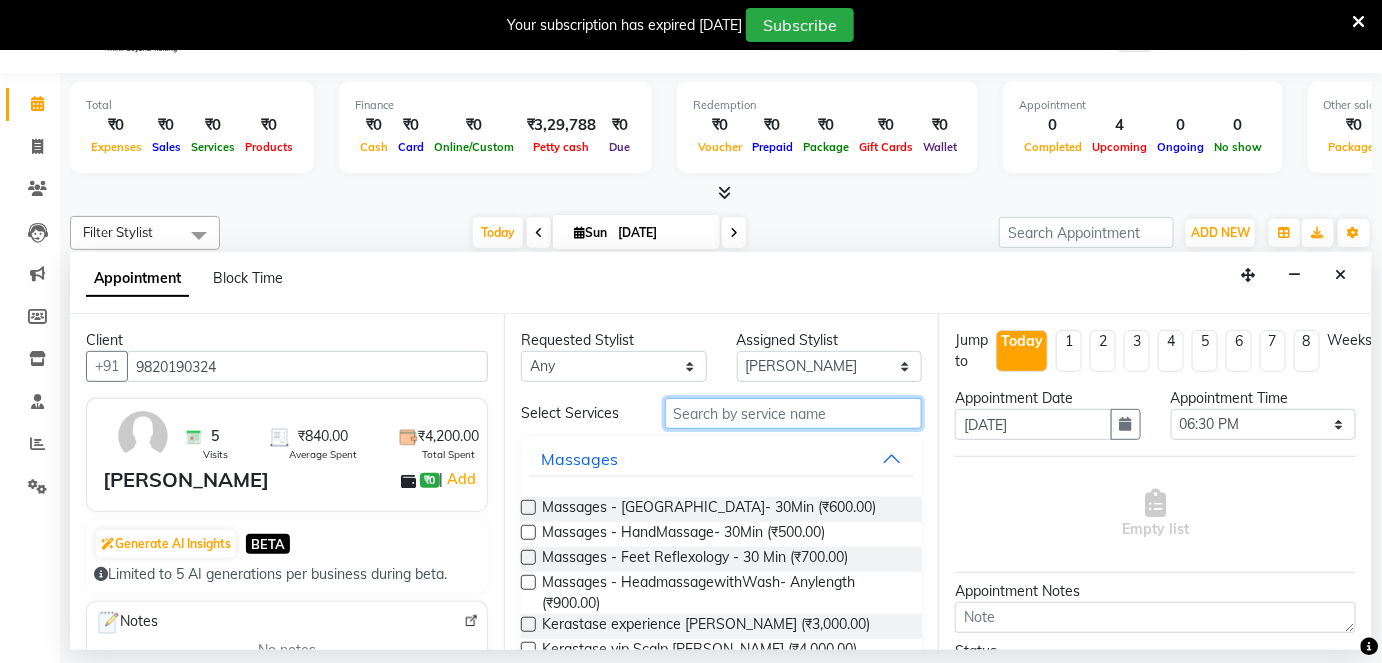 click at bounding box center [793, 413] 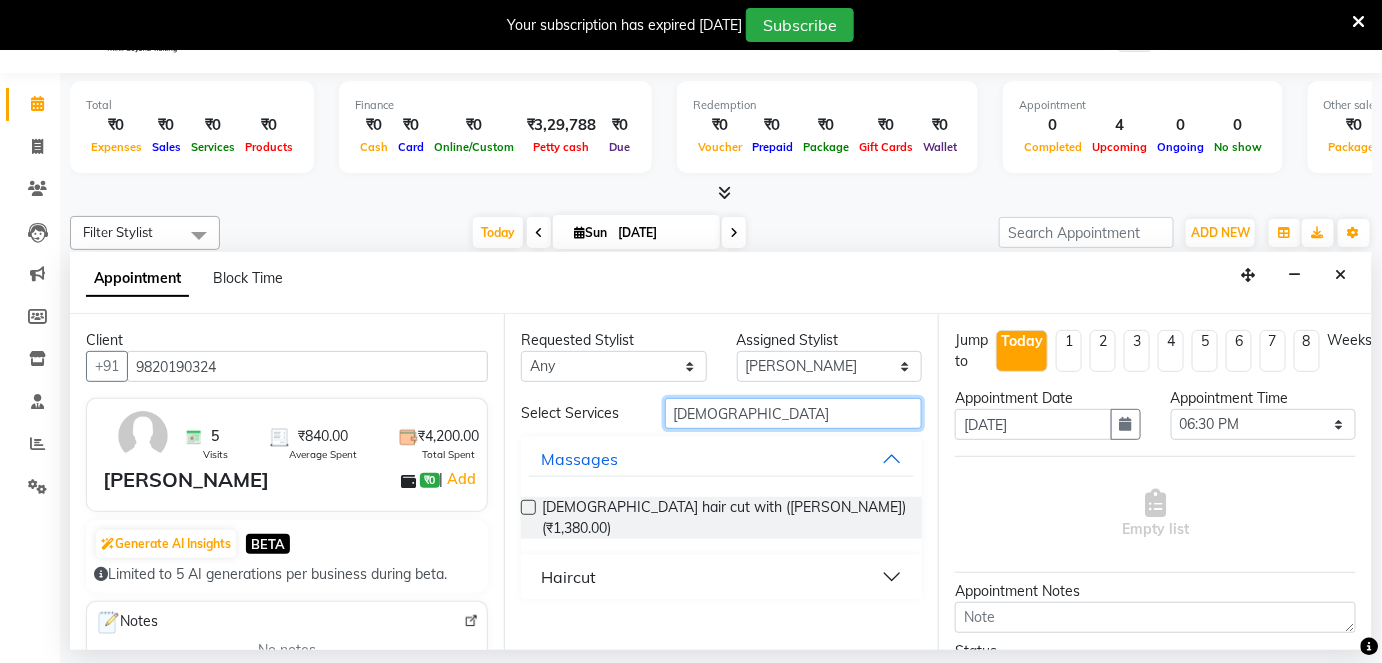 type on "male" 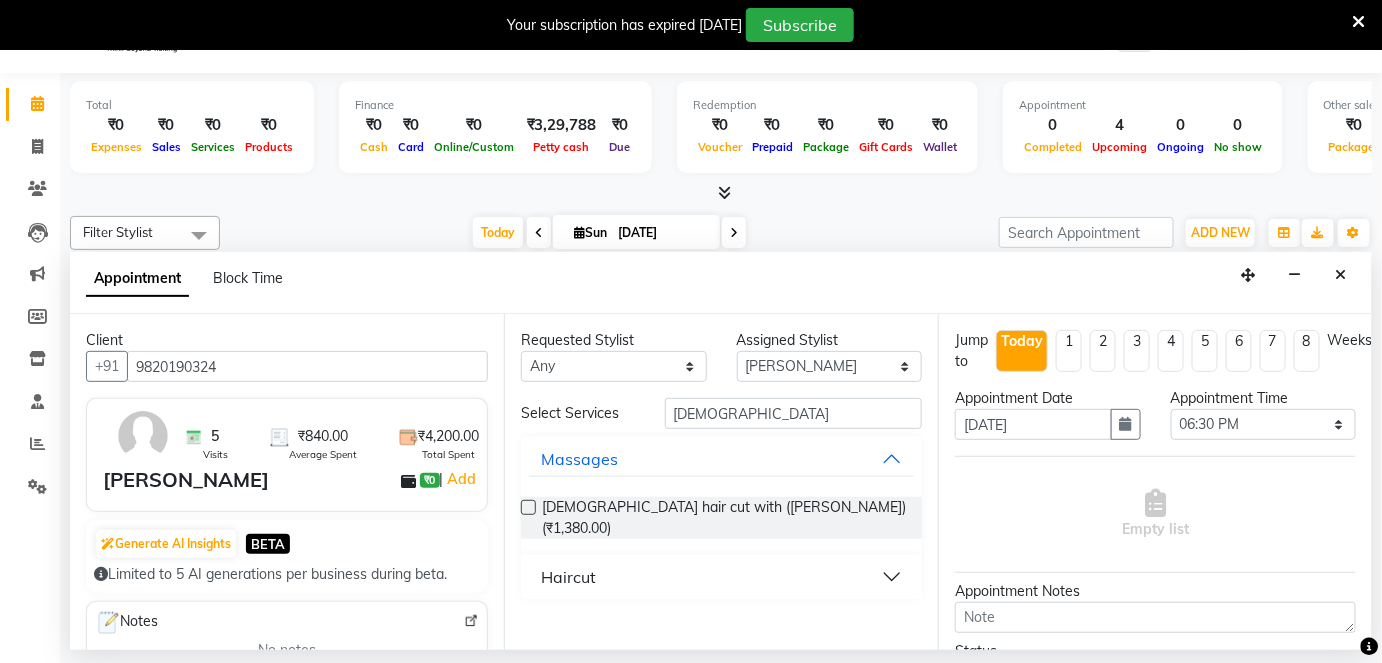 click on "Haircut" at bounding box center (721, 577) 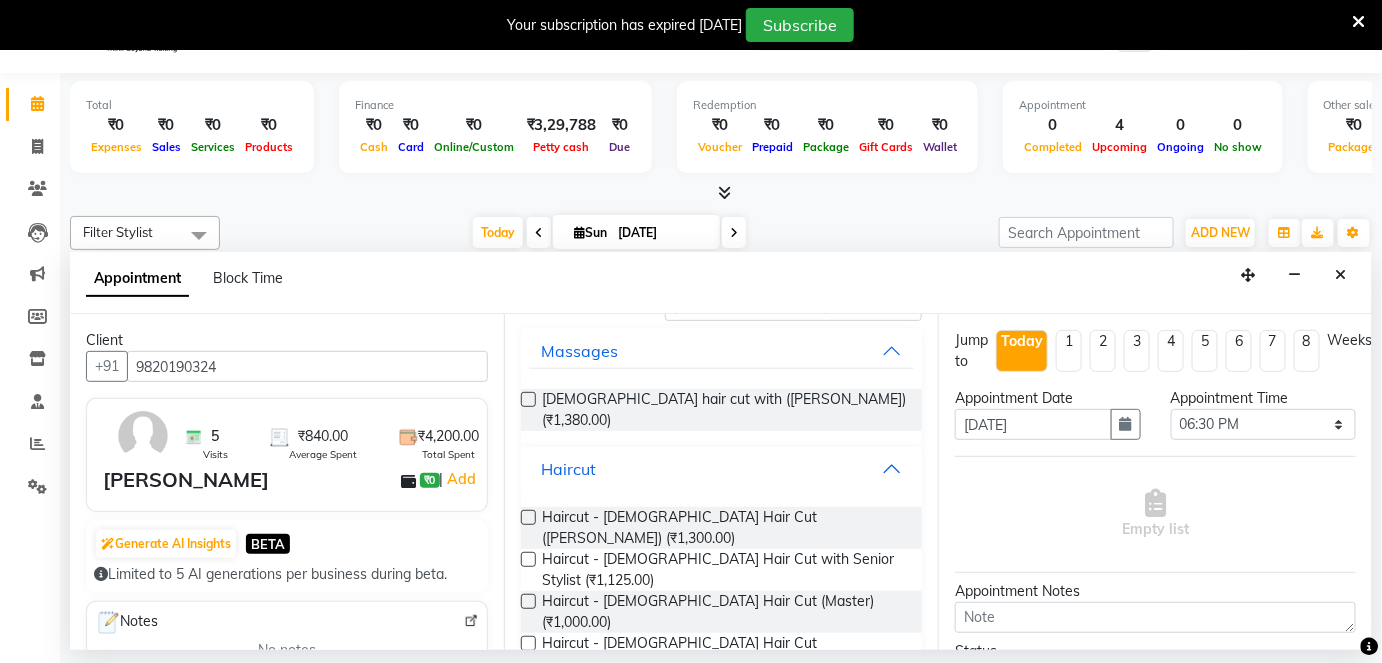 scroll, scrollTop: 122, scrollLeft: 0, axis: vertical 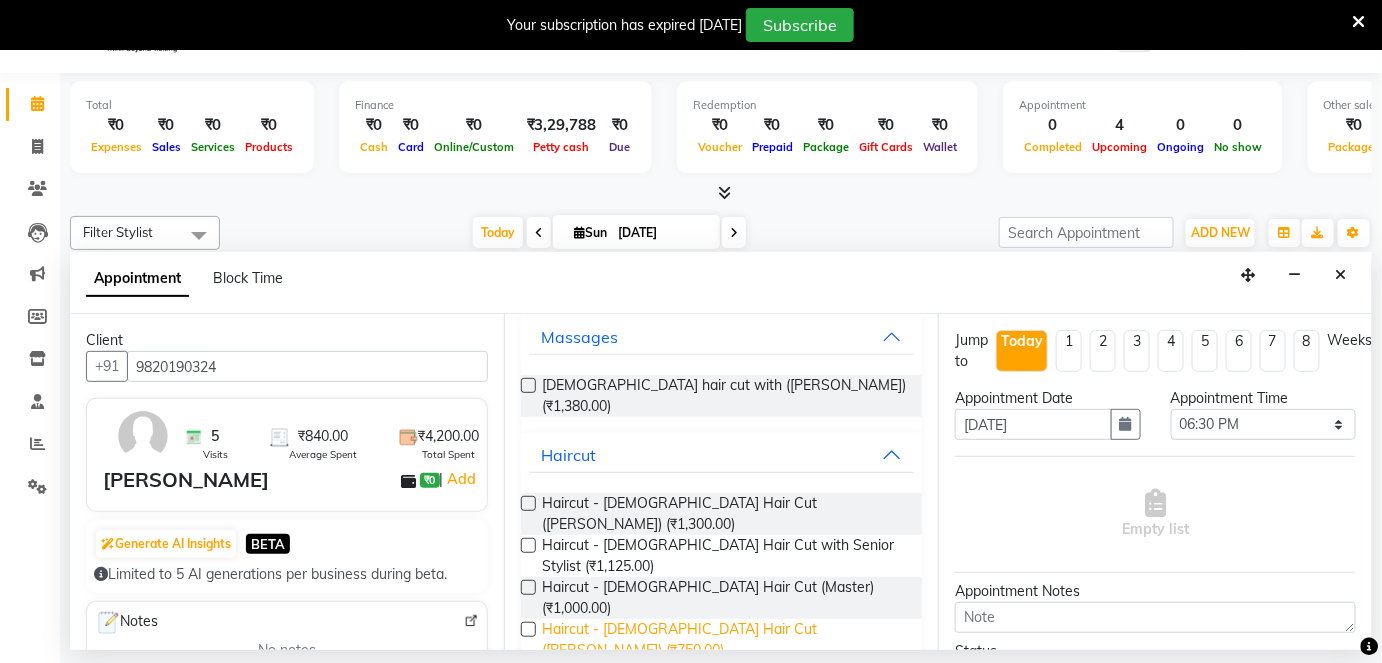 click on "Haircut - Male Hair Cut (Zaheer) (₹750.00)" at bounding box center (724, 640) 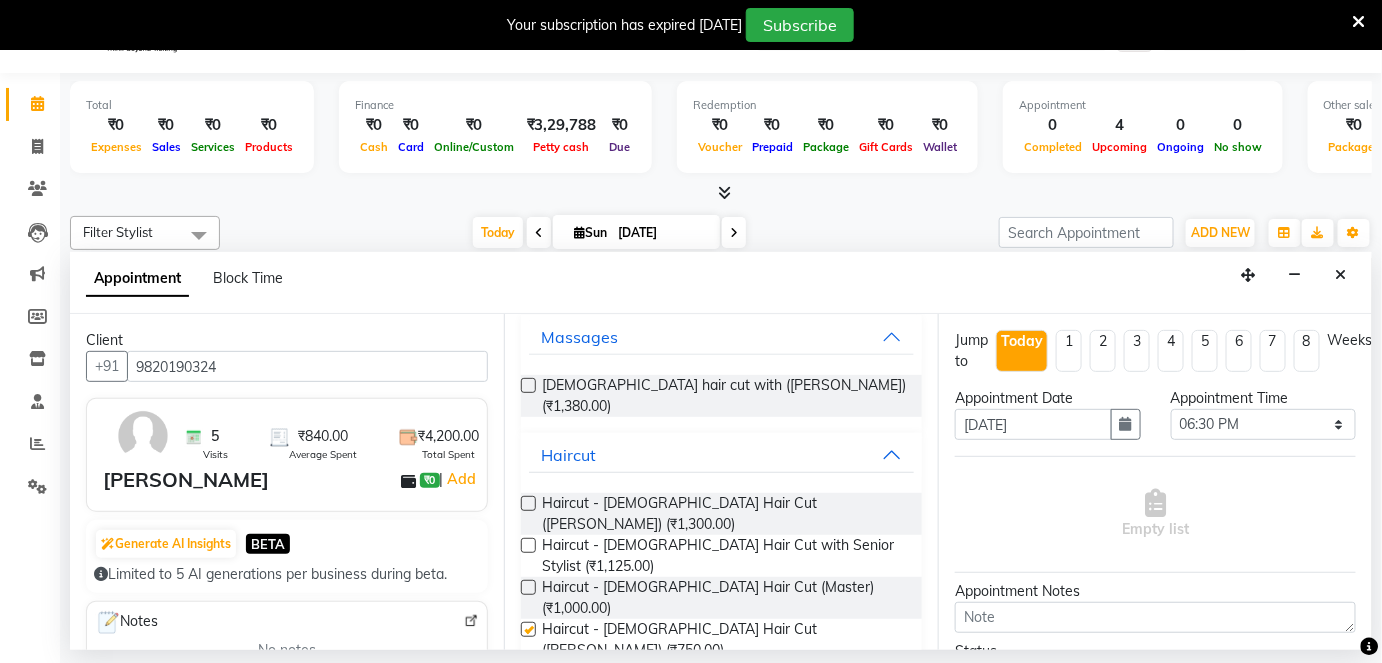 checkbox on "false" 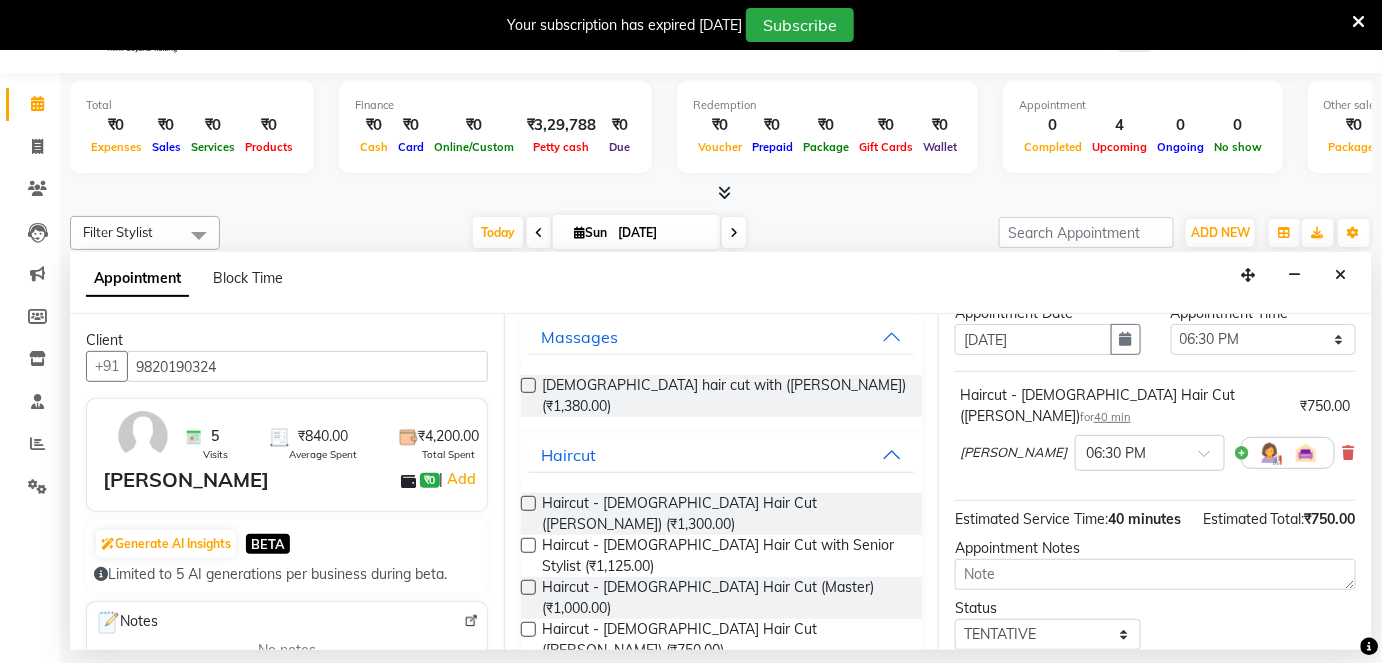 scroll, scrollTop: 210, scrollLeft: 0, axis: vertical 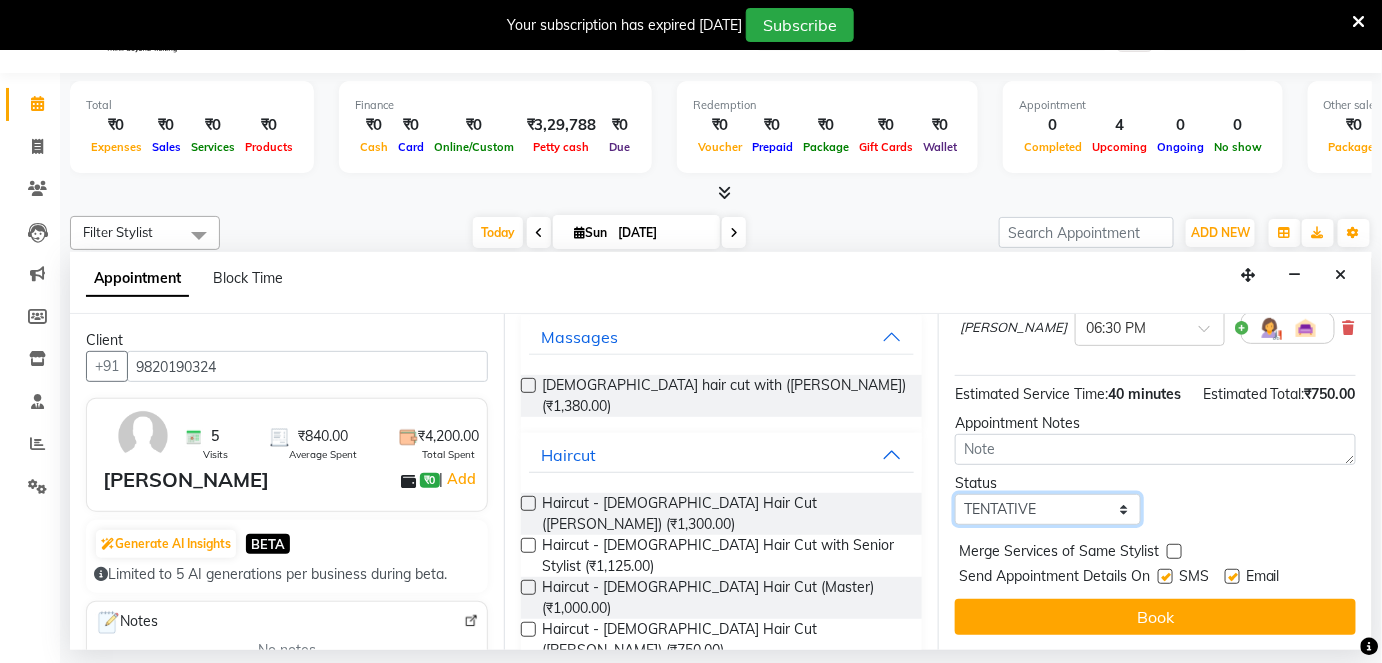 click on "Select TENTATIVE CONFIRM CHECK-IN UPCOMING" at bounding box center [1048, 509] 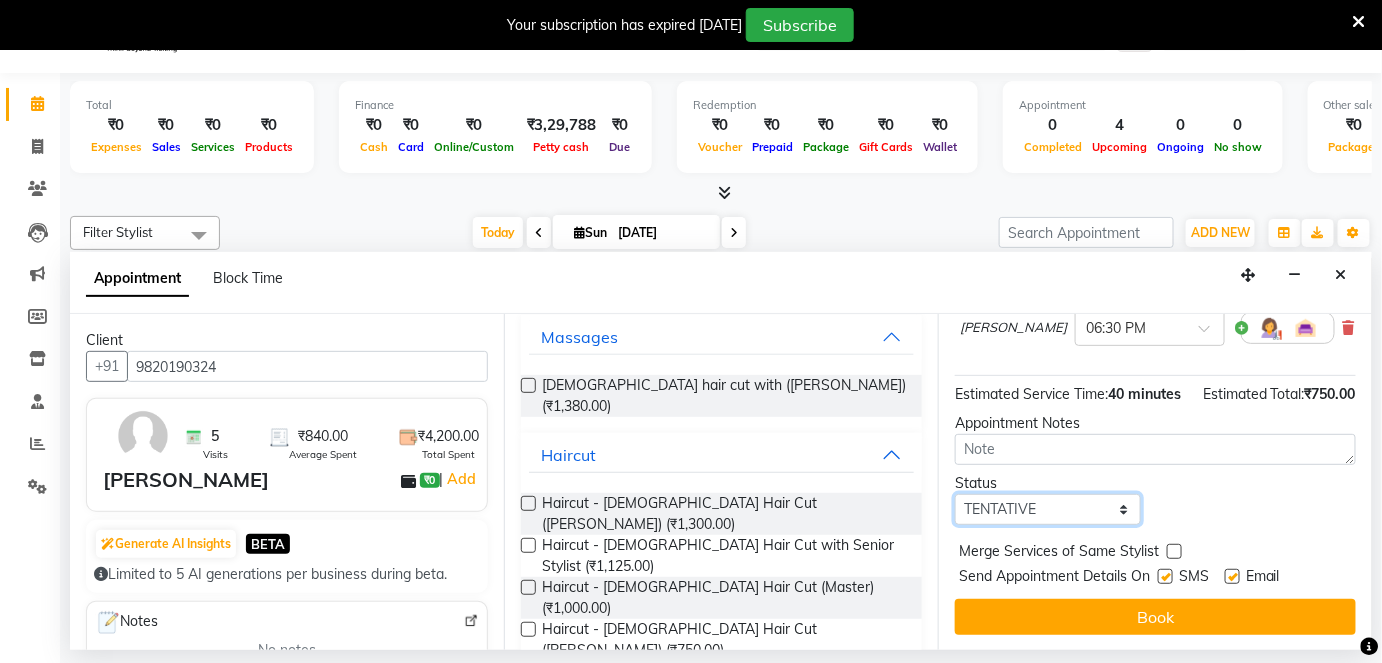 select on "confirm booking" 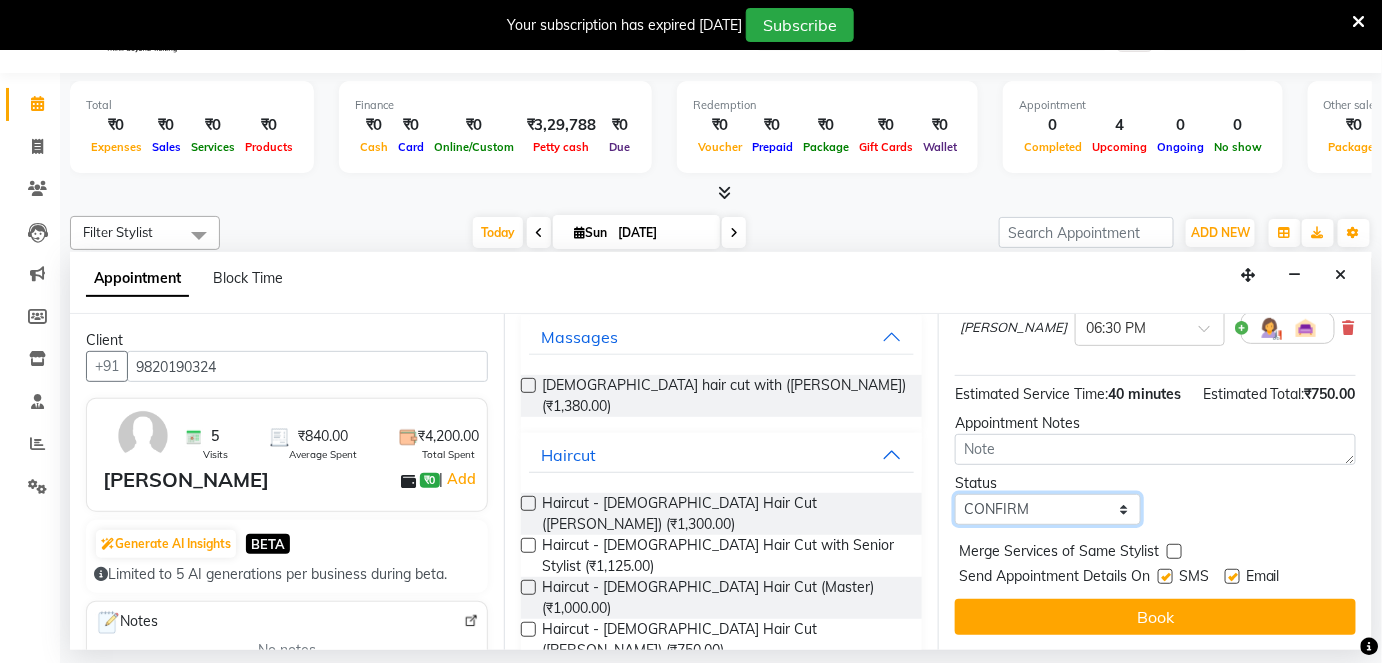 click on "Select TENTATIVE CONFIRM CHECK-IN UPCOMING" at bounding box center [1048, 509] 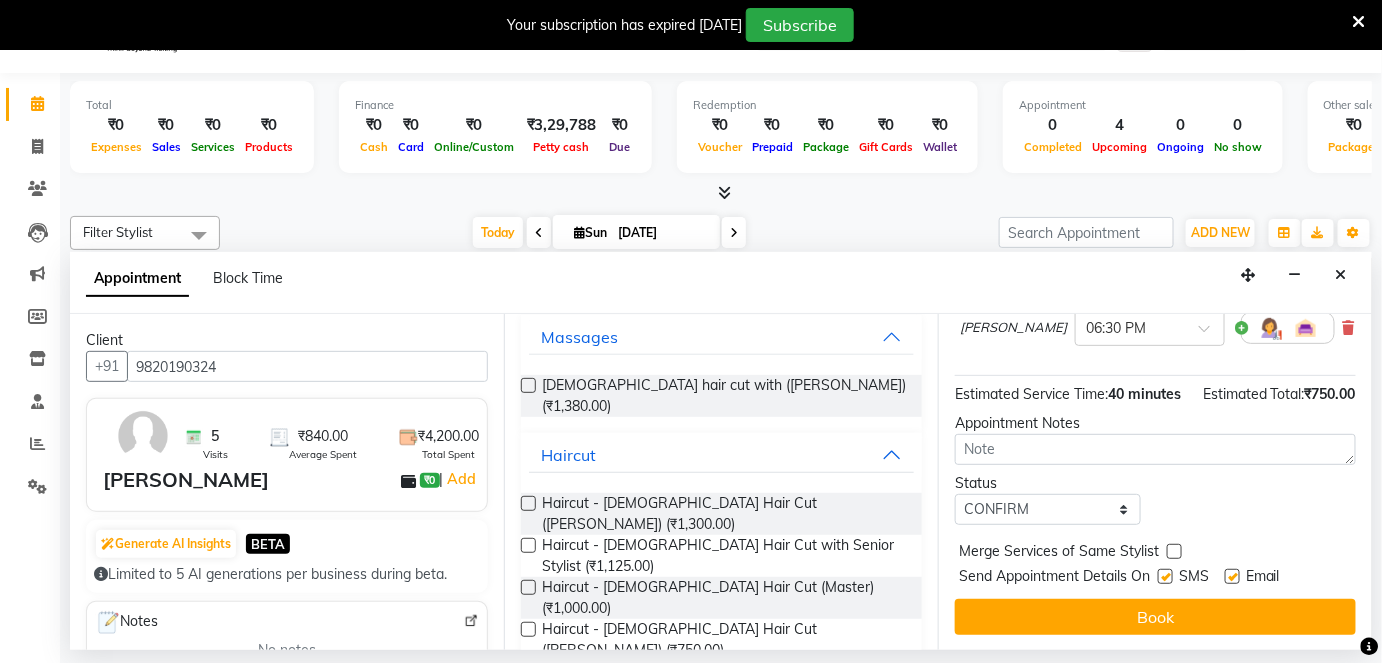 click at bounding box center [1232, 576] 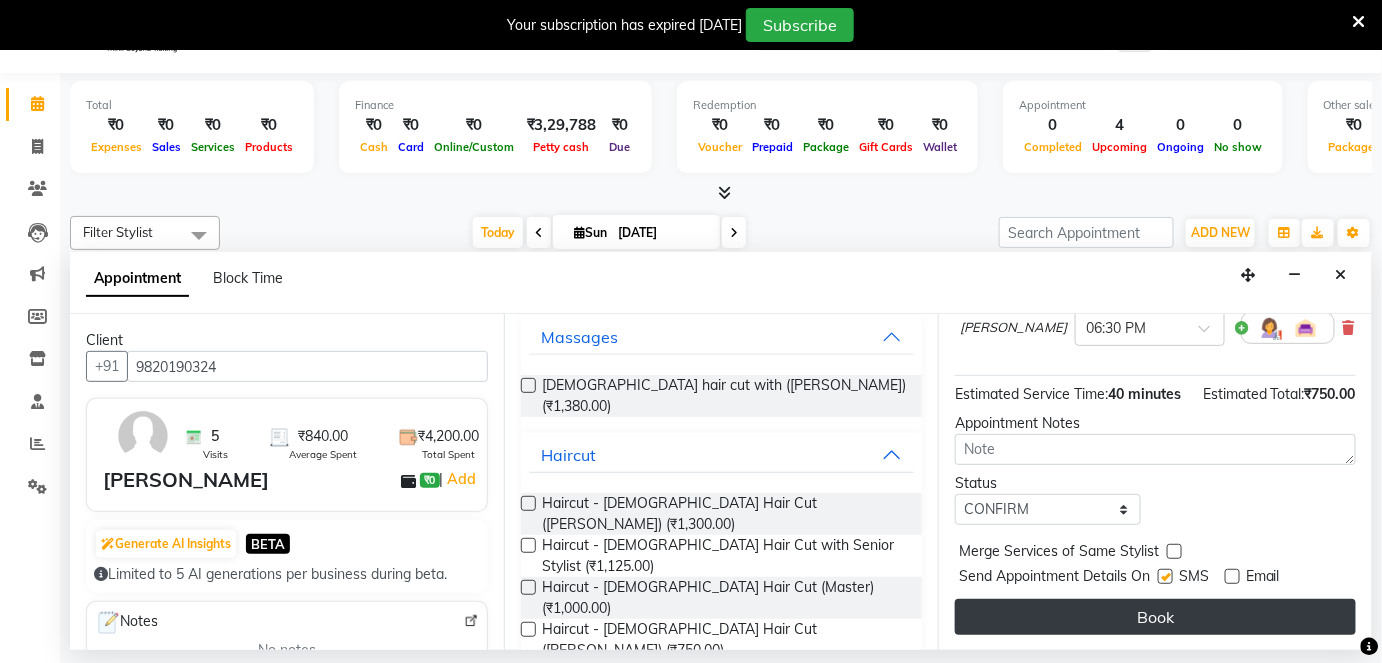 click on "Book" at bounding box center (1155, 617) 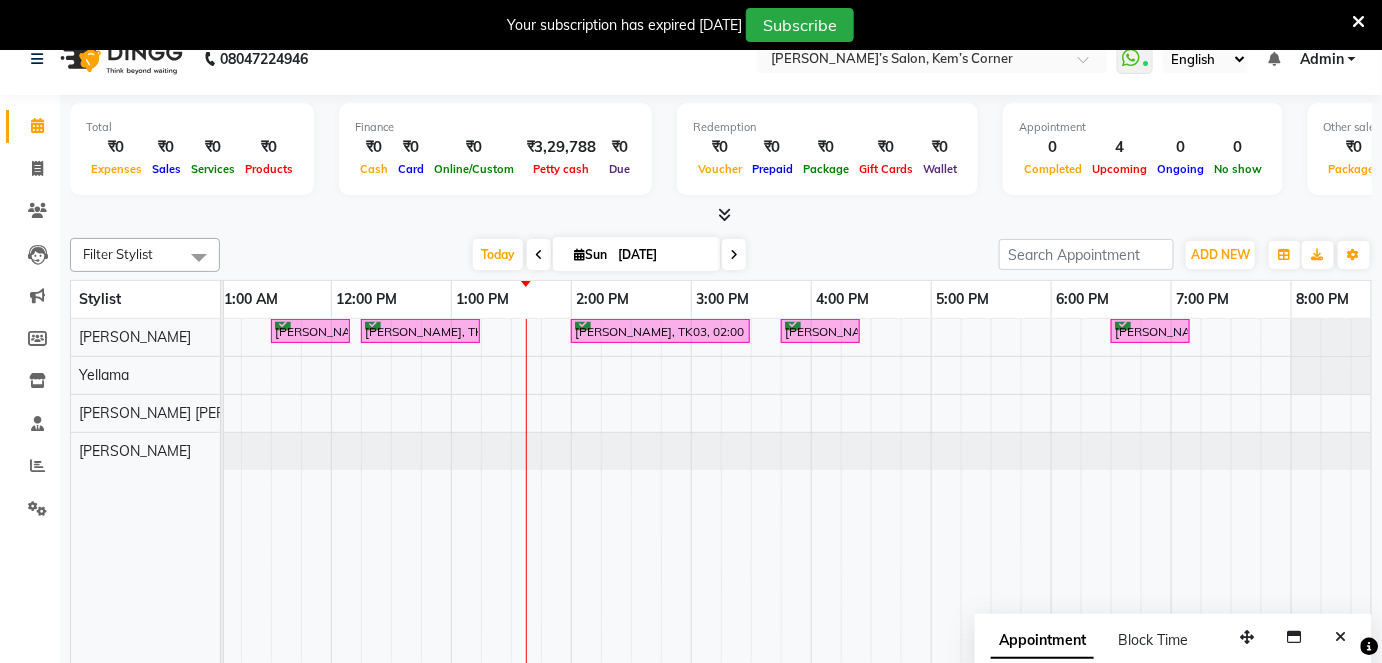 scroll, scrollTop: 48, scrollLeft: 0, axis: vertical 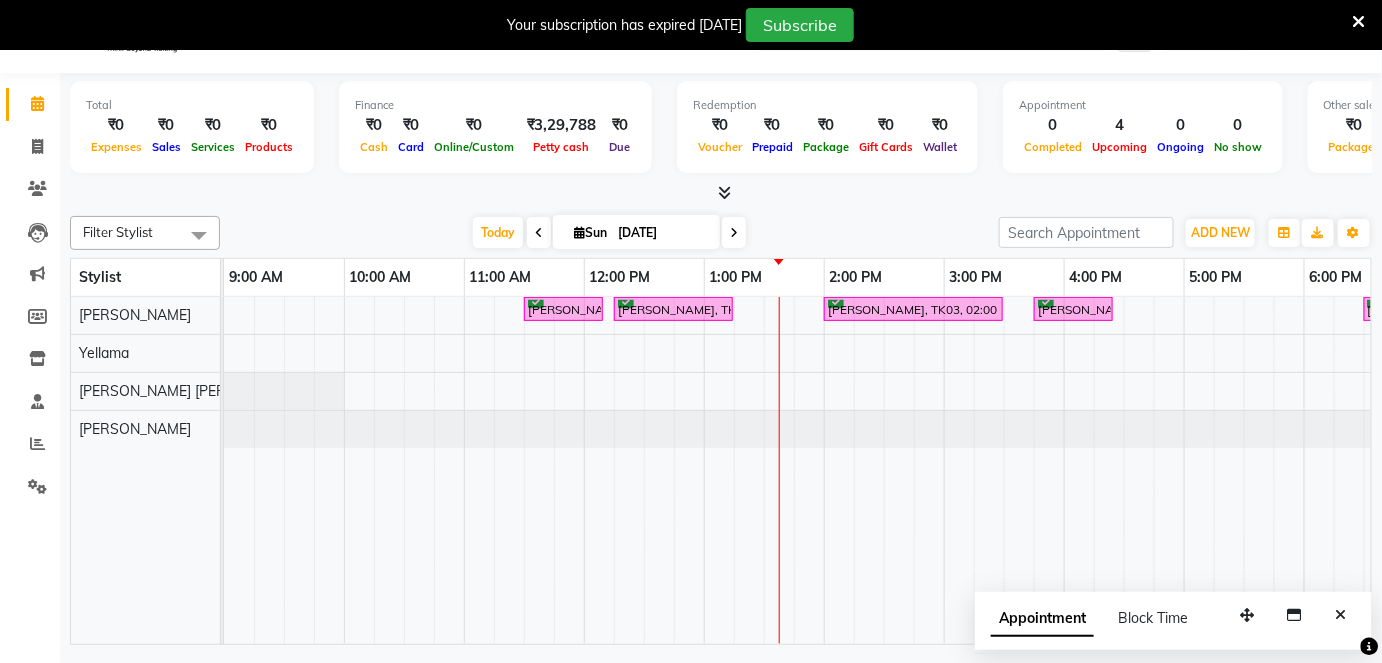 click at bounding box center (1341, 615) 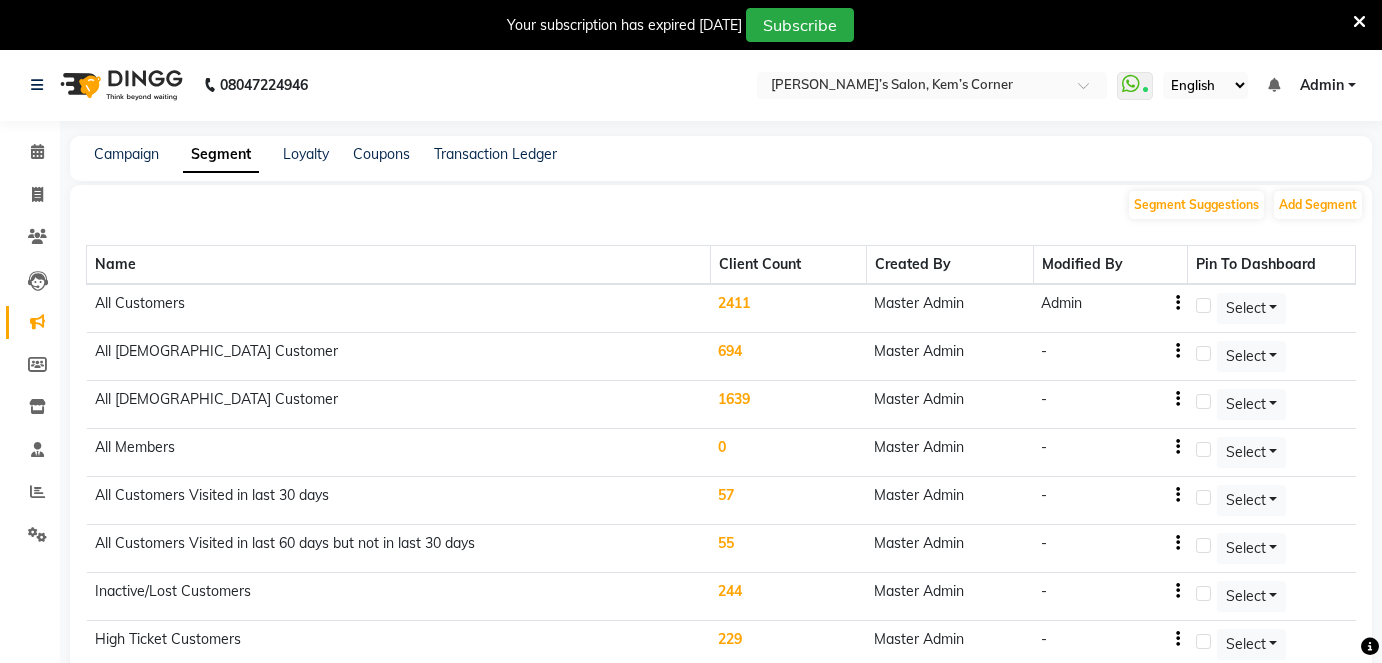 scroll, scrollTop: 0, scrollLeft: 0, axis: both 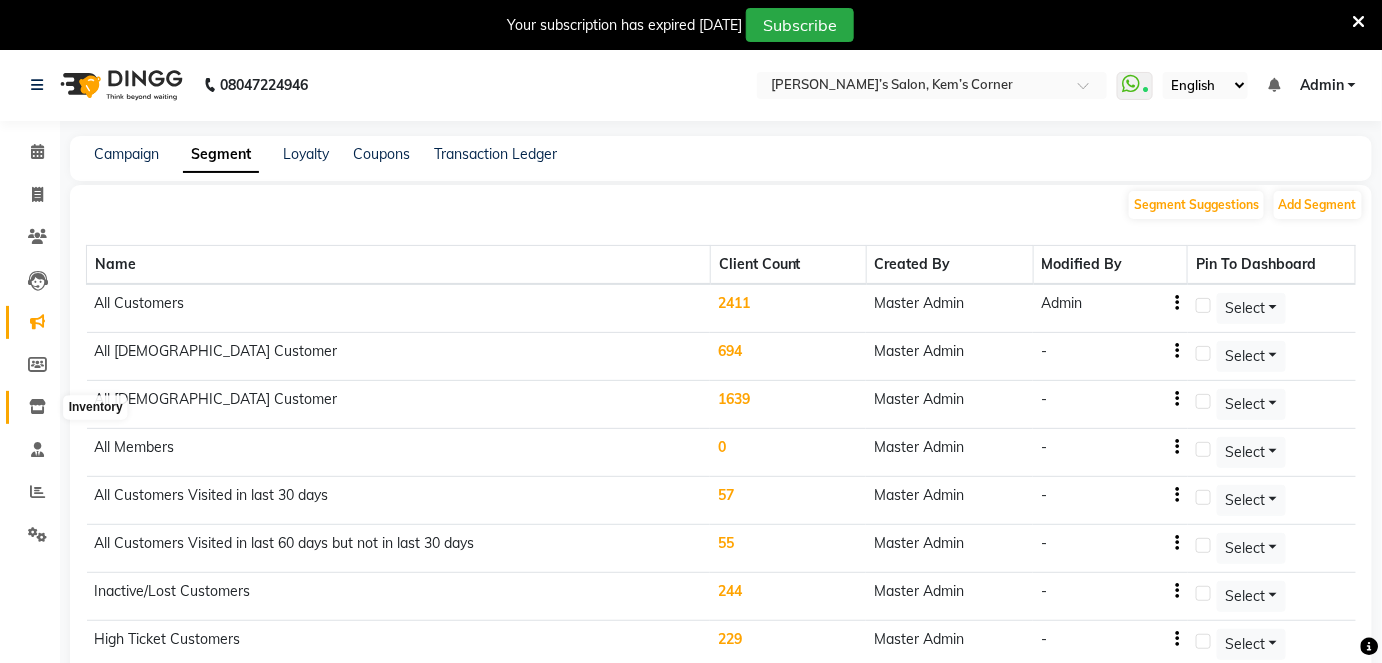 click 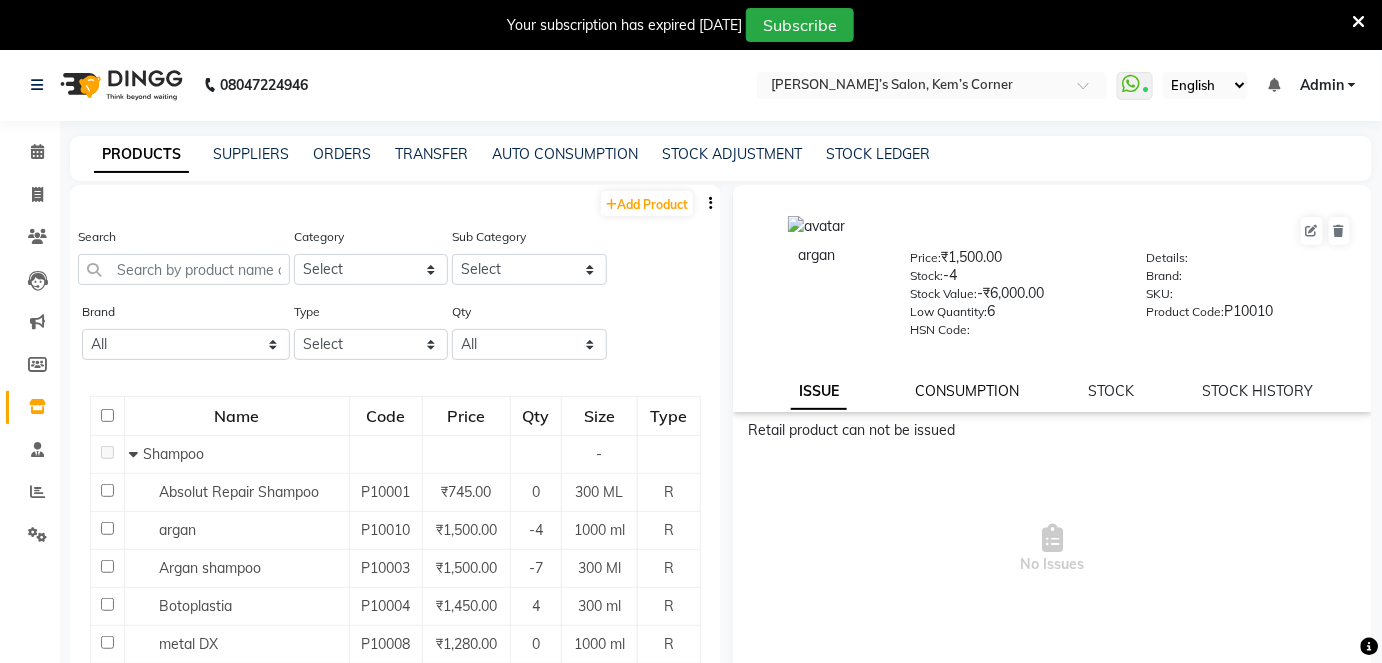 click on "CONSUMPTION" 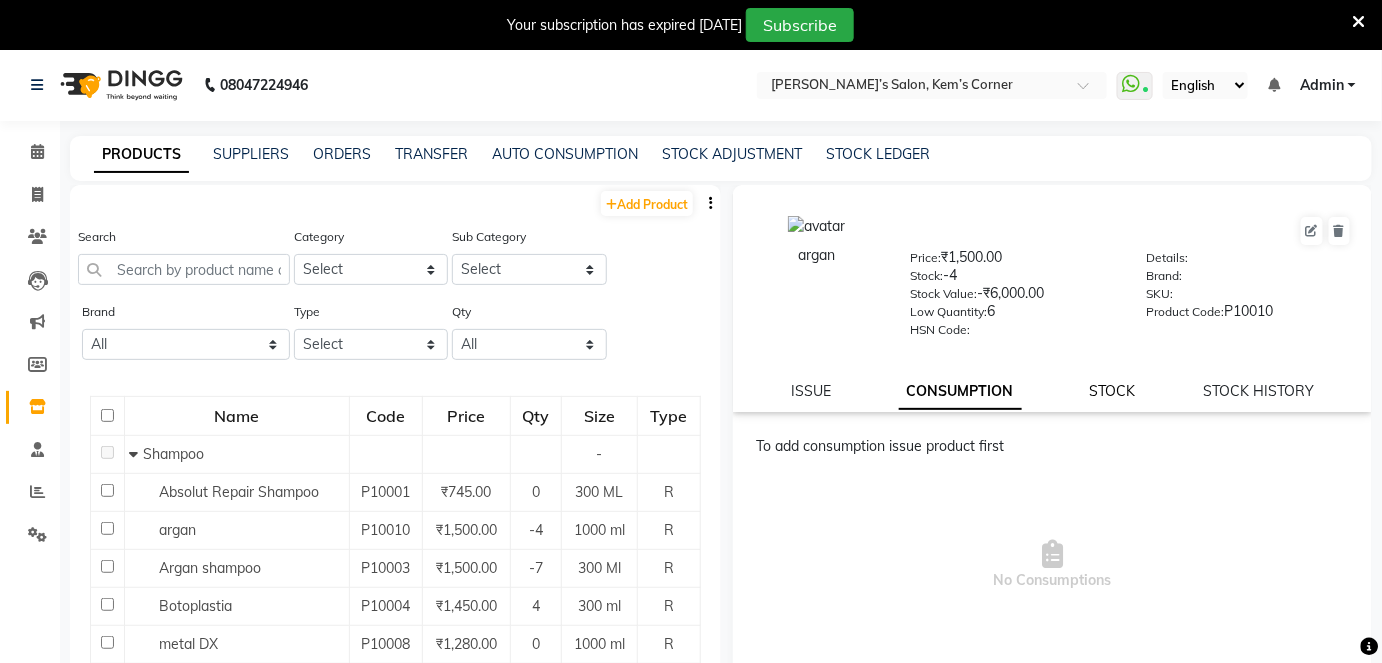 click on "STOCK" 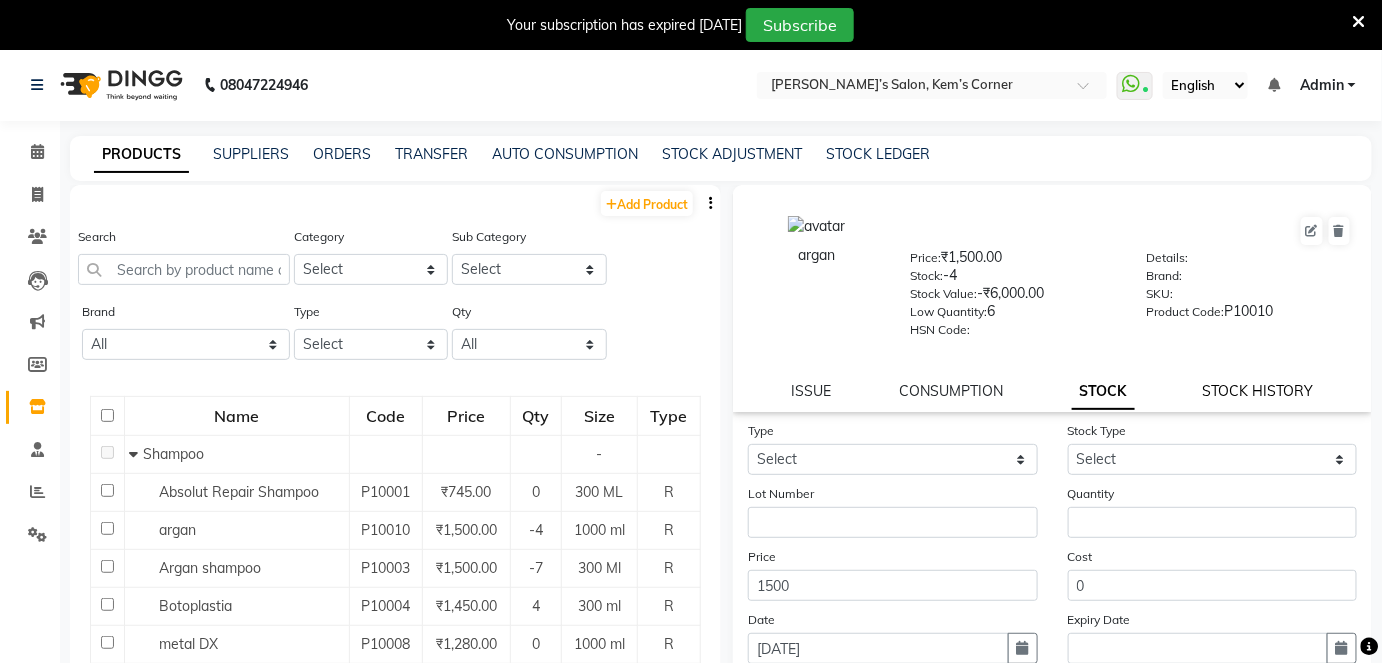click on "STOCK HISTORY" 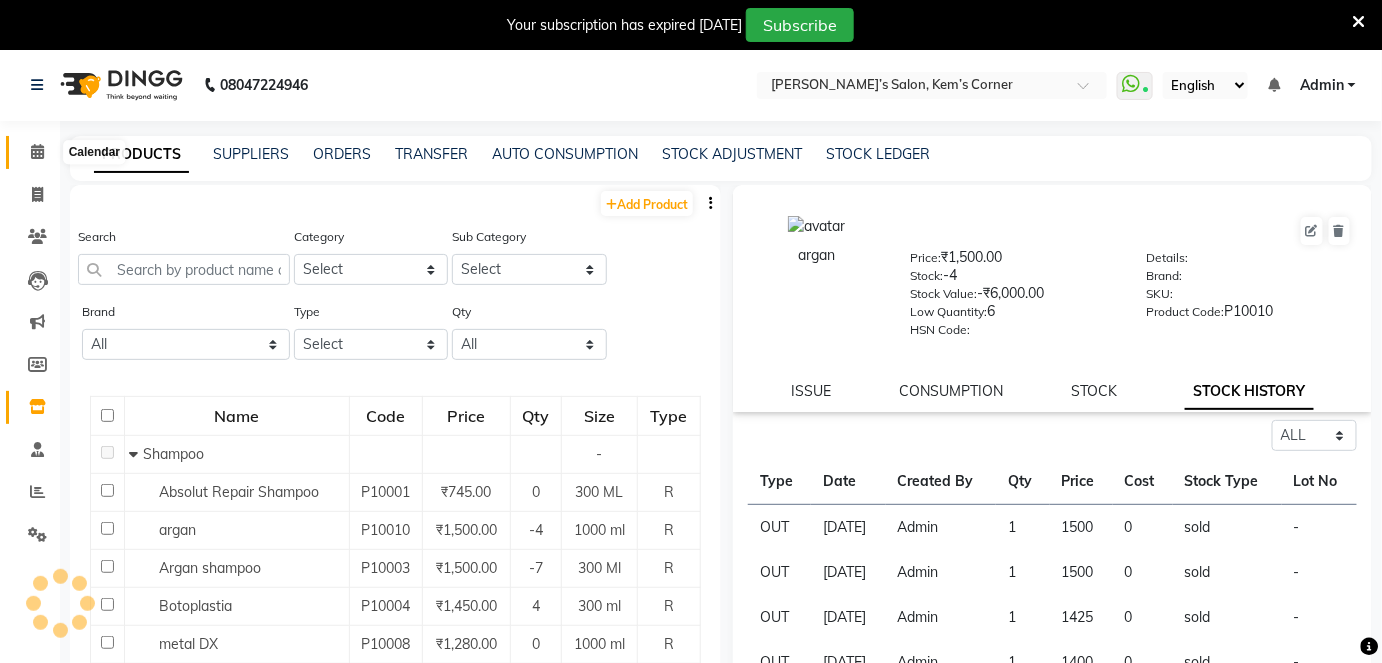 click 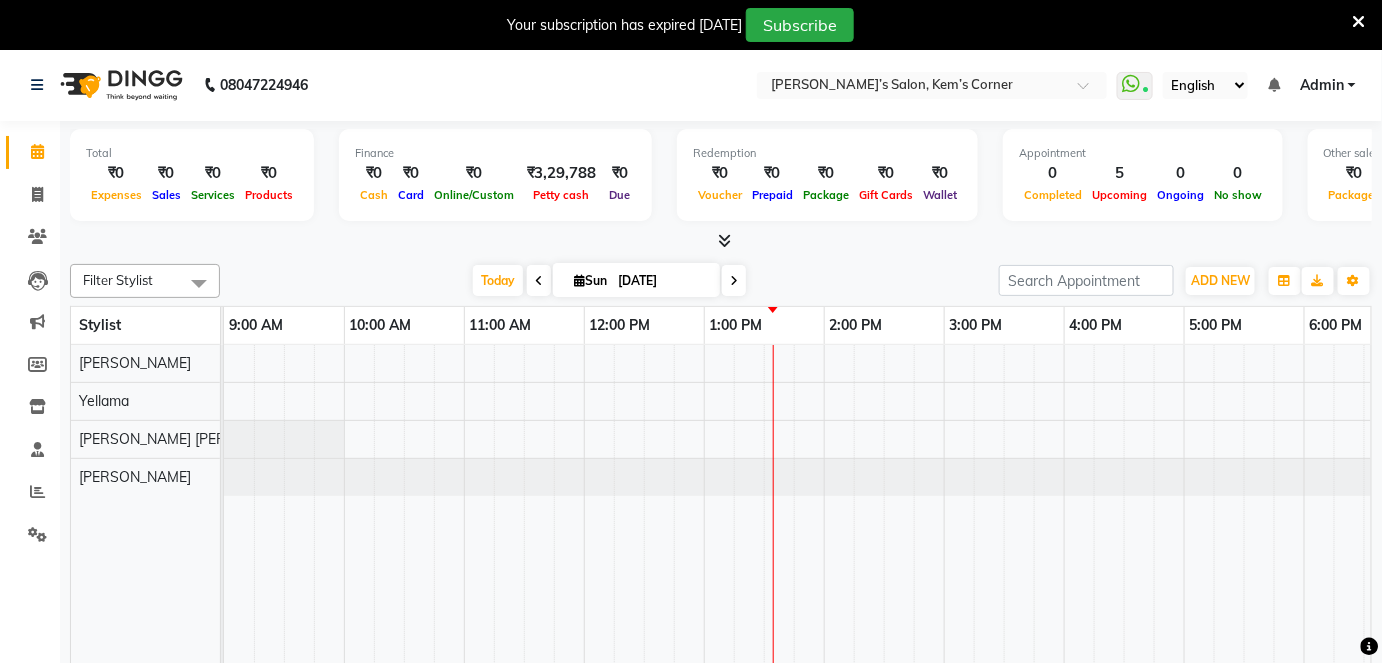 scroll, scrollTop: 0, scrollLeft: 0, axis: both 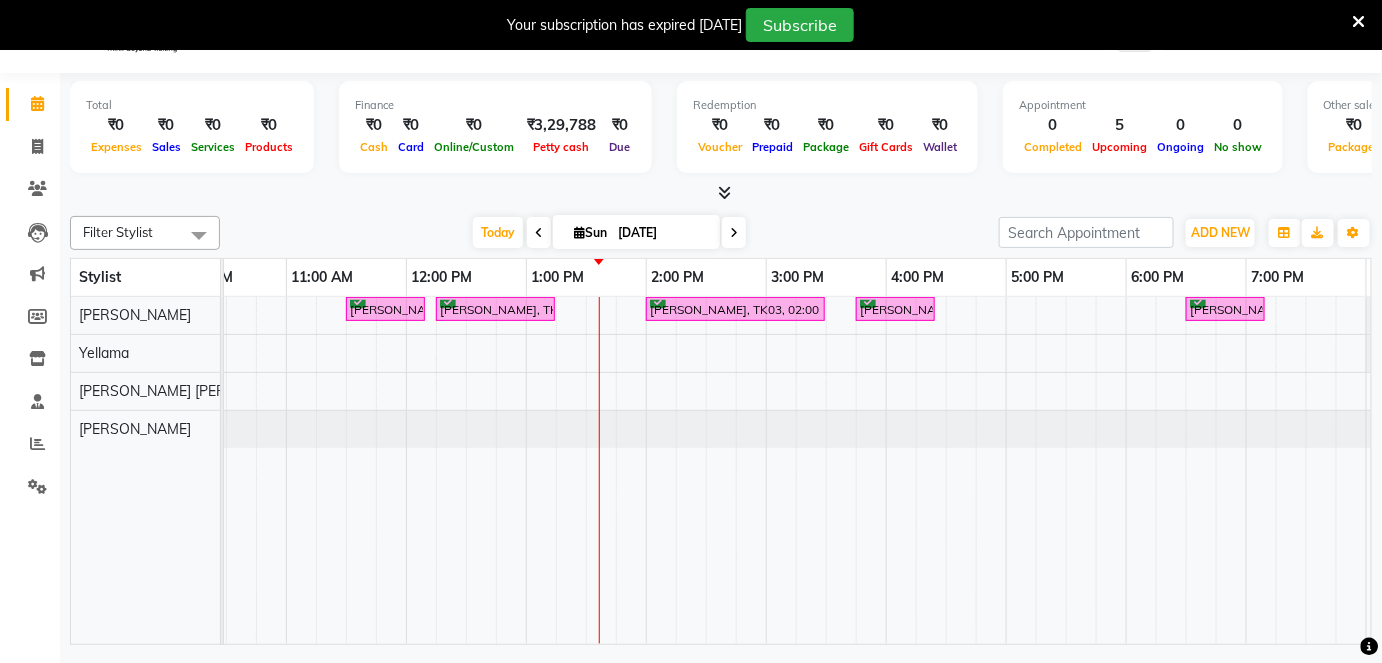 click at bounding box center (734, 232) 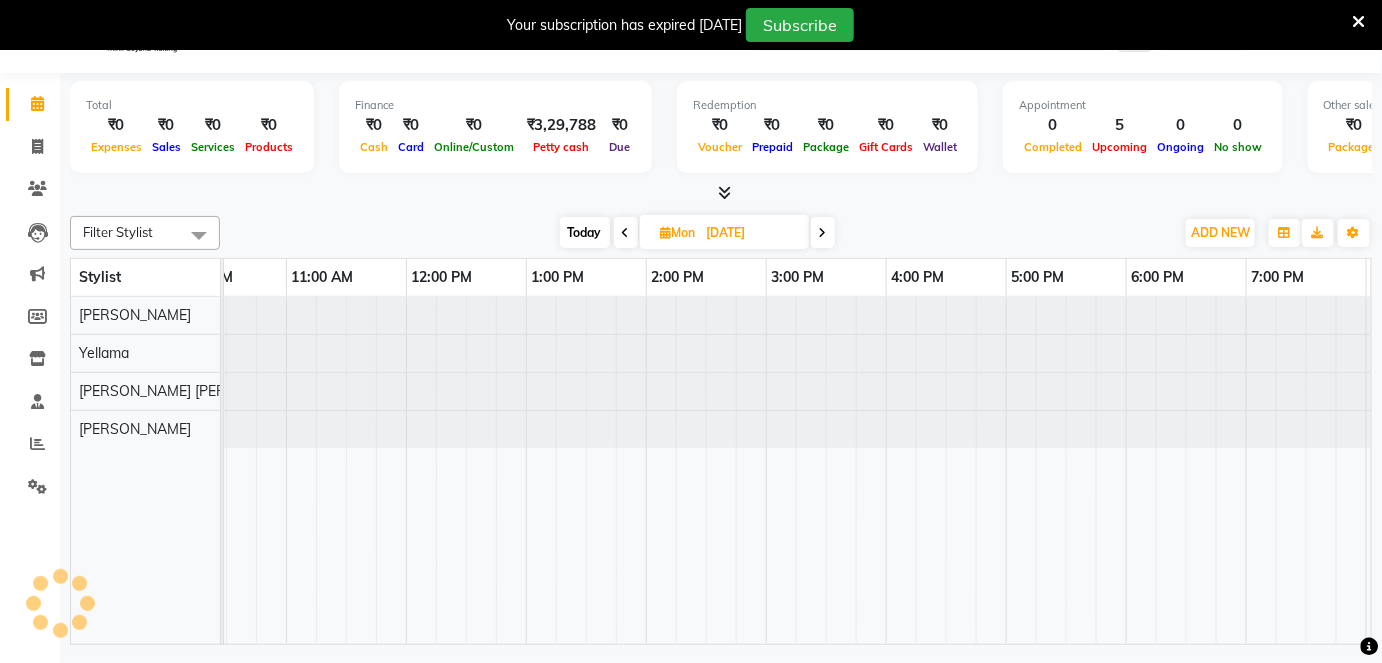 scroll, scrollTop: 0, scrollLeft: 411, axis: horizontal 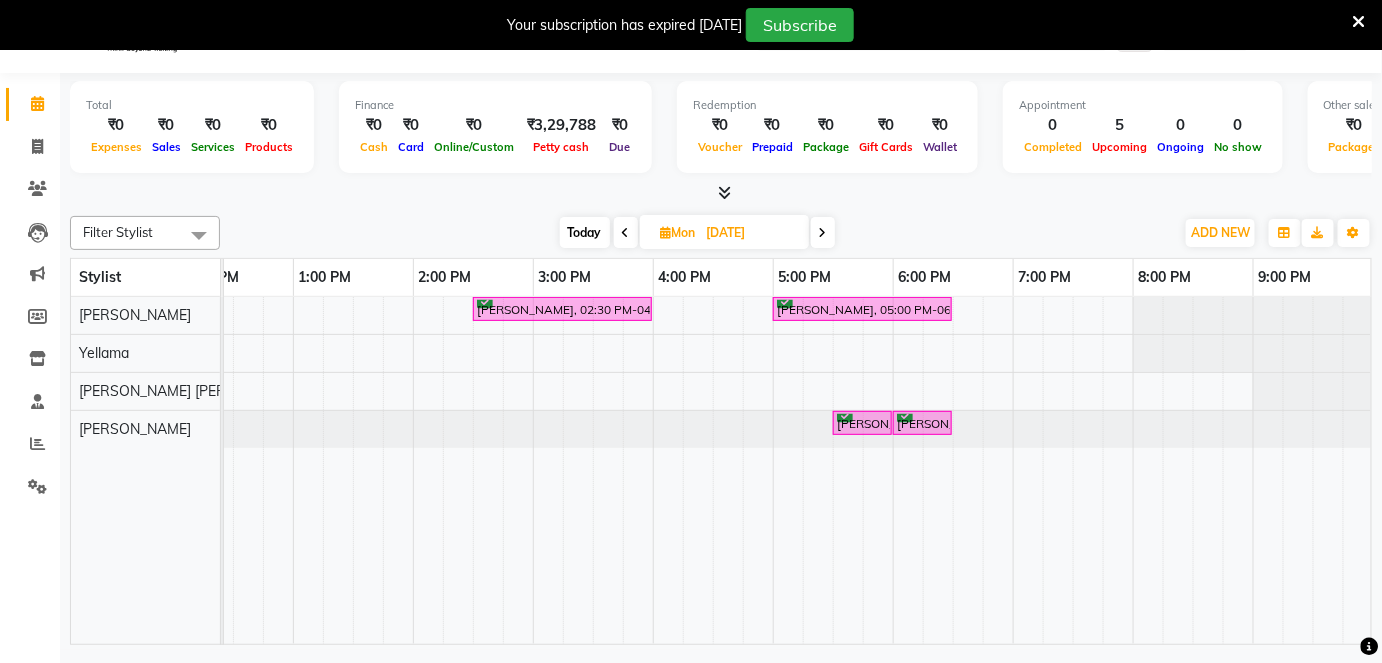 click on "Today" at bounding box center [585, 232] 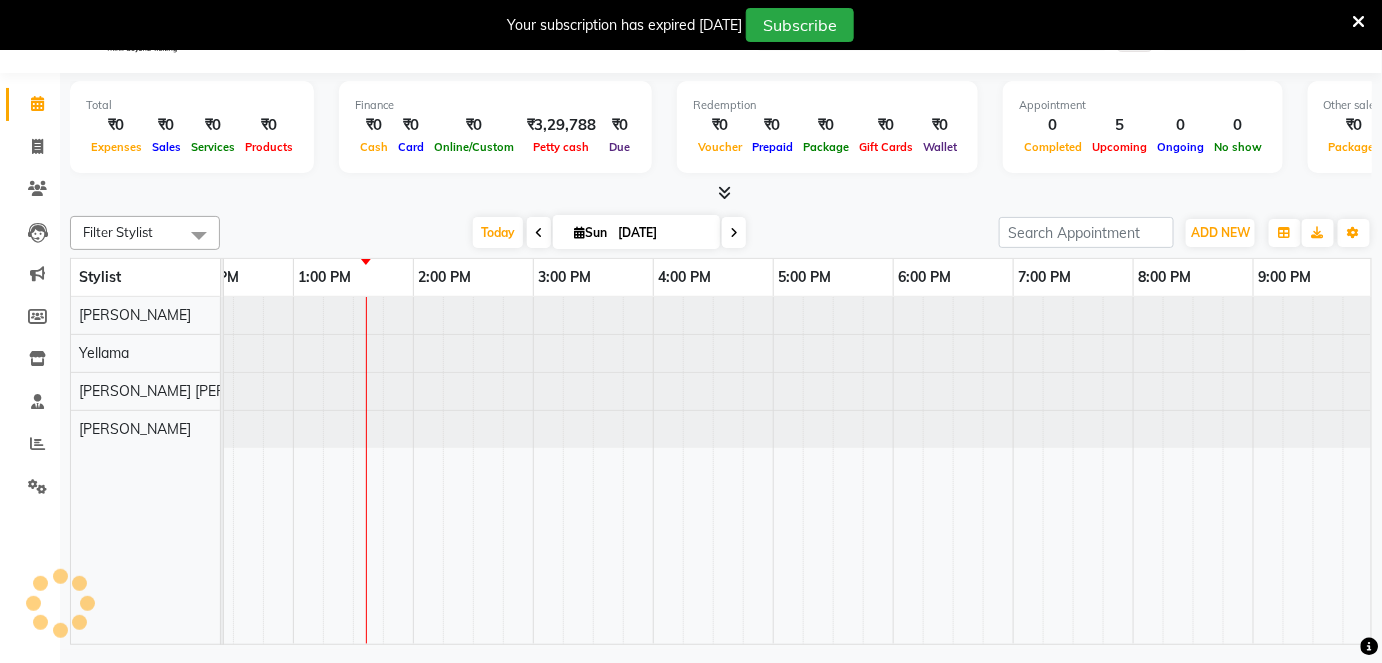 scroll, scrollTop: 0, scrollLeft: 411, axis: horizontal 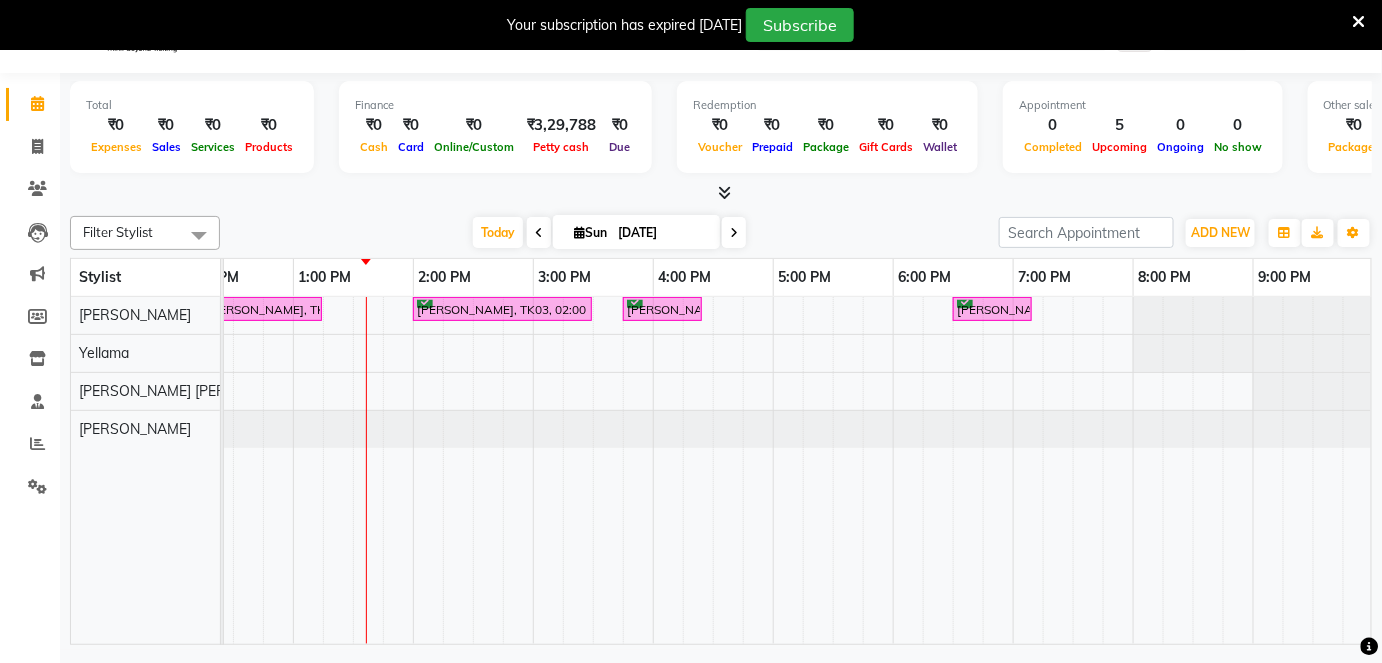 click at bounding box center [734, 232] 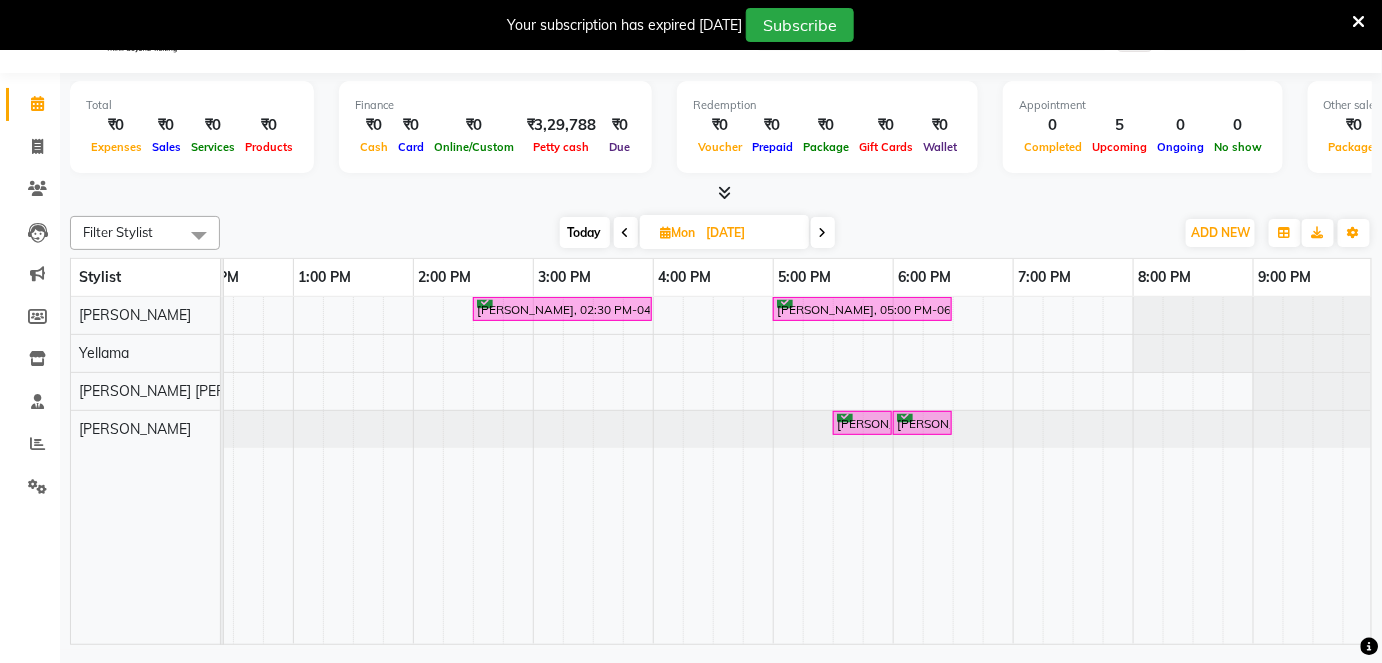 click at bounding box center [823, 232] 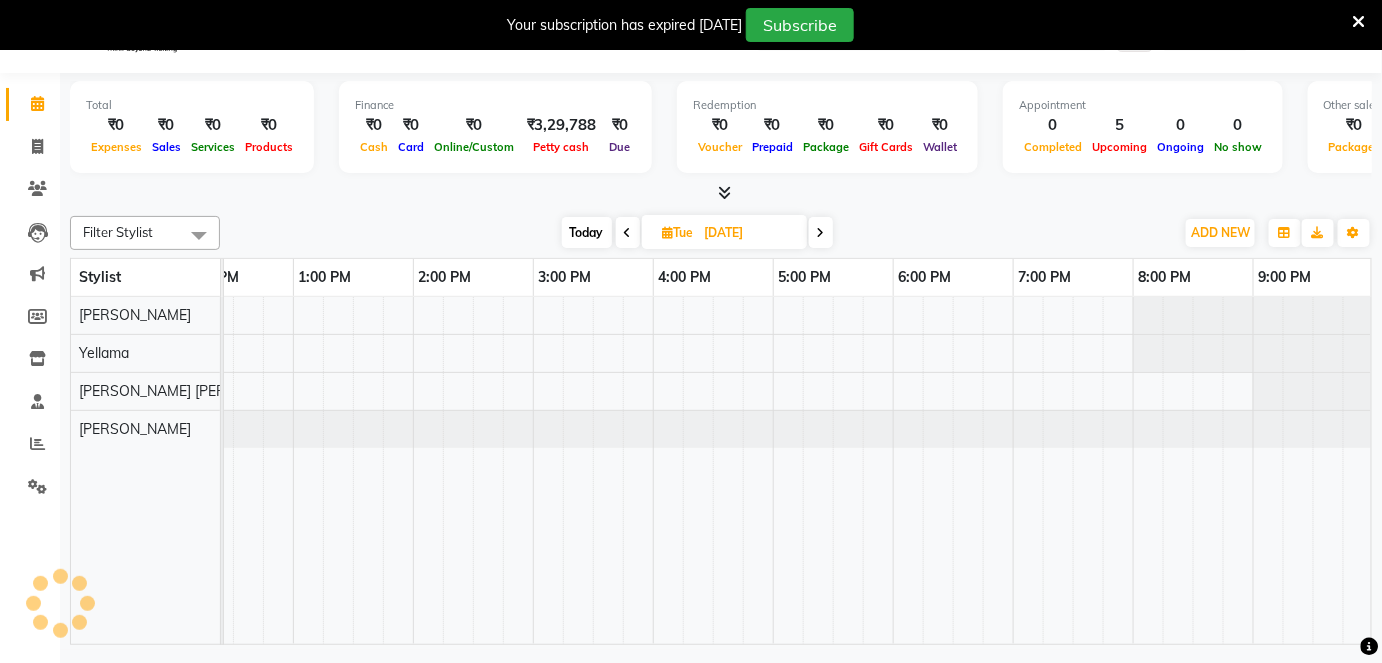 scroll, scrollTop: 0, scrollLeft: 411, axis: horizontal 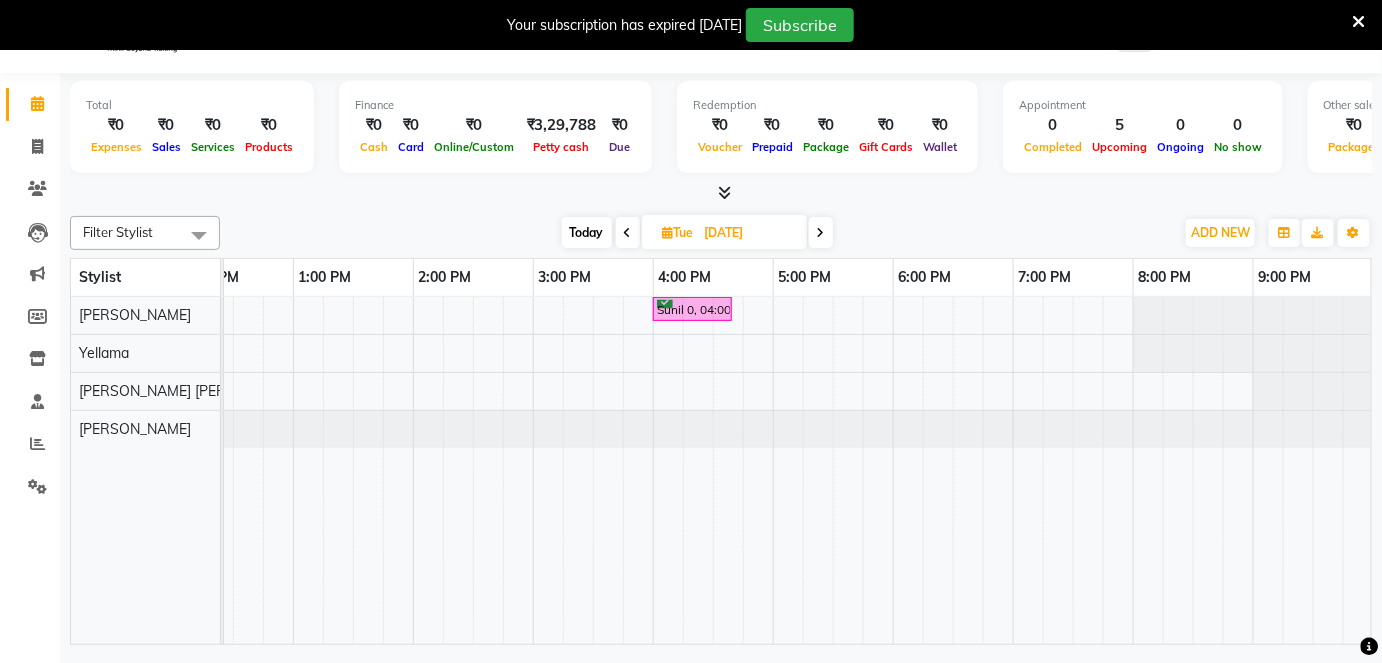 click at bounding box center (821, 232) 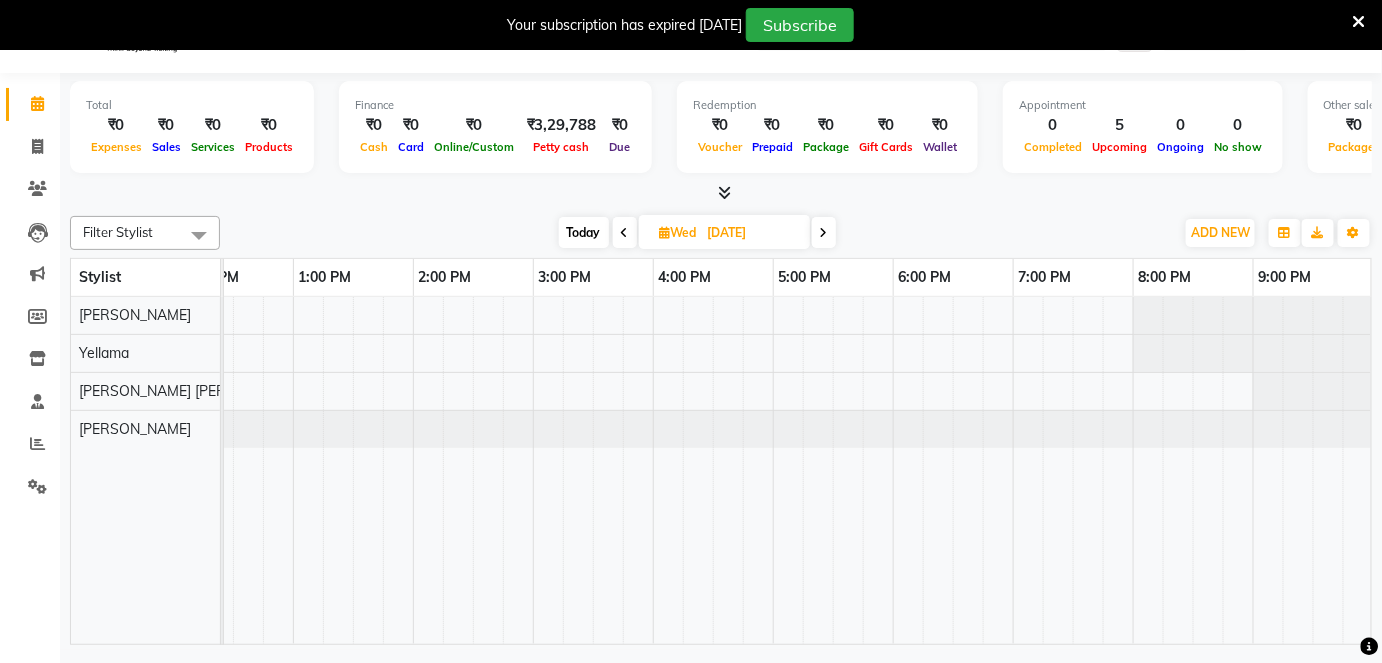 click at bounding box center [824, 232] 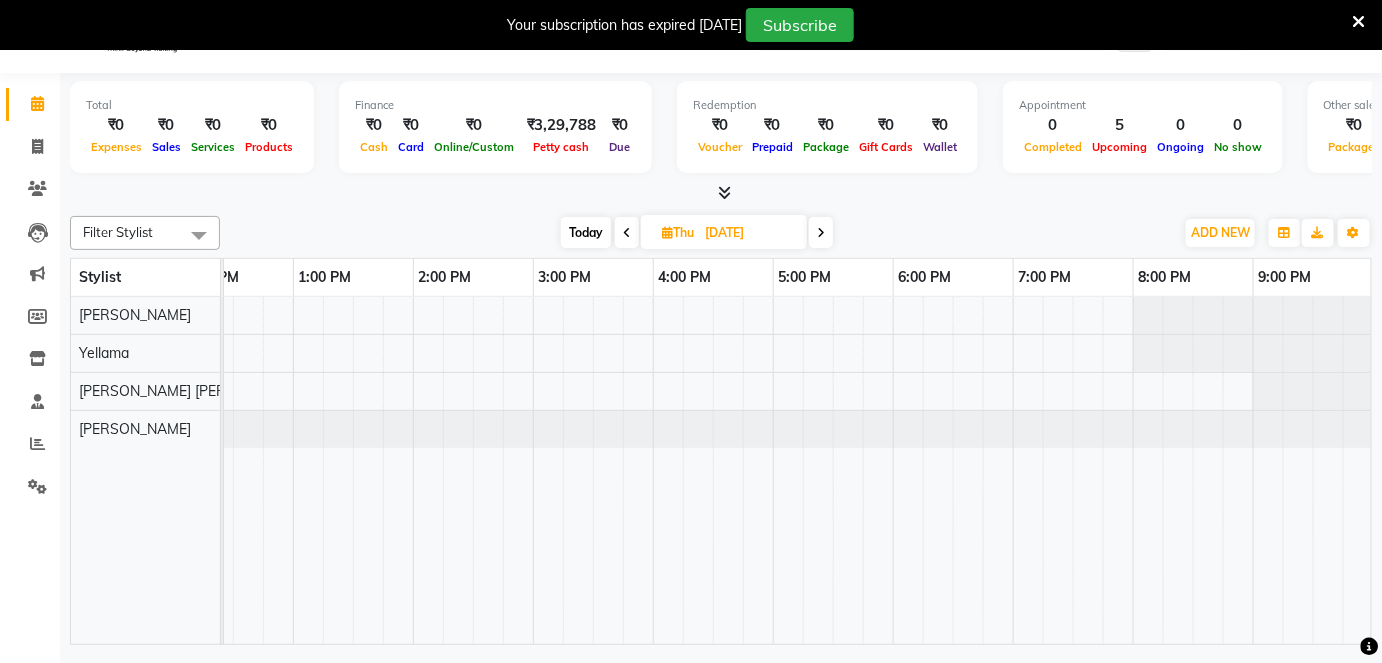 click on "Today" at bounding box center (586, 232) 